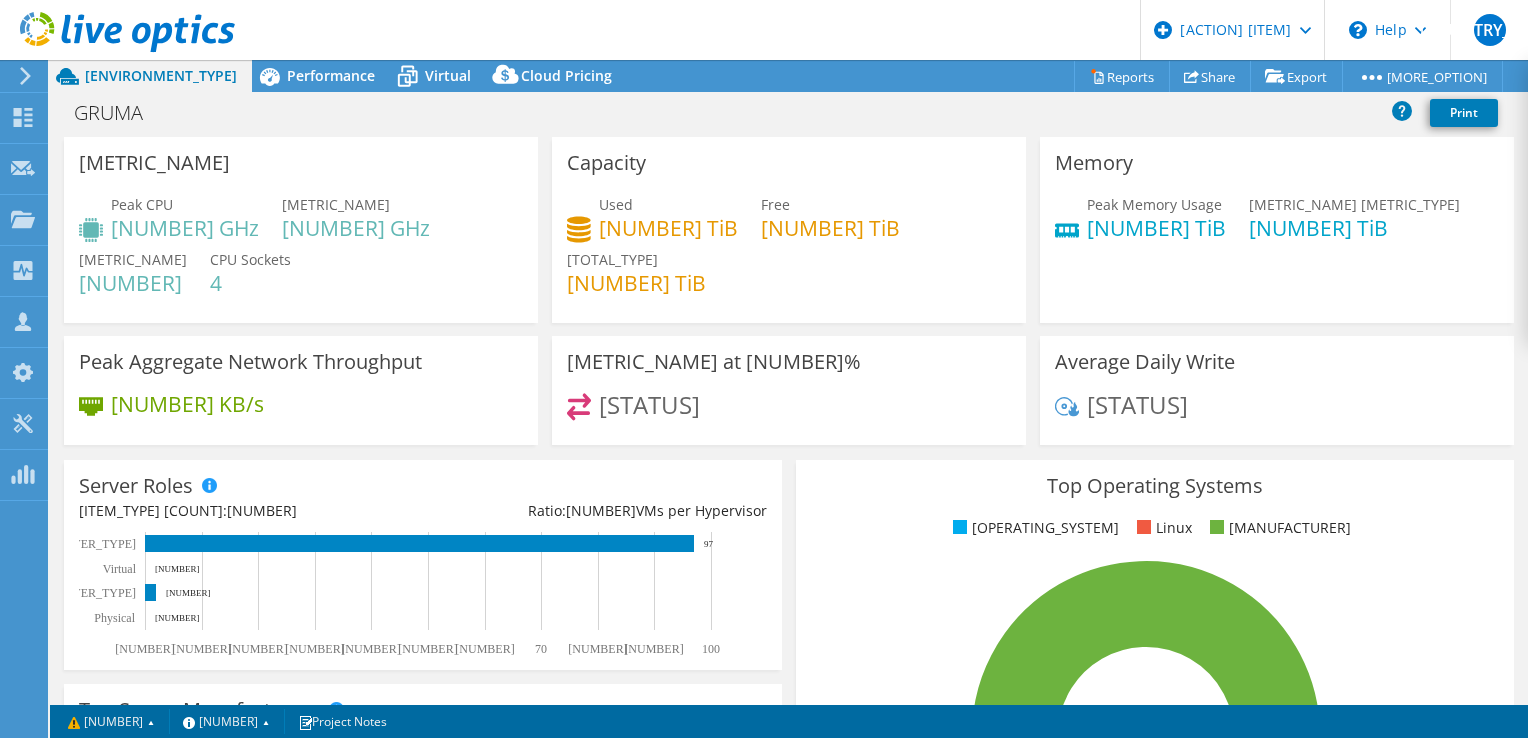 scroll, scrollTop: 0, scrollLeft: 0, axis: both 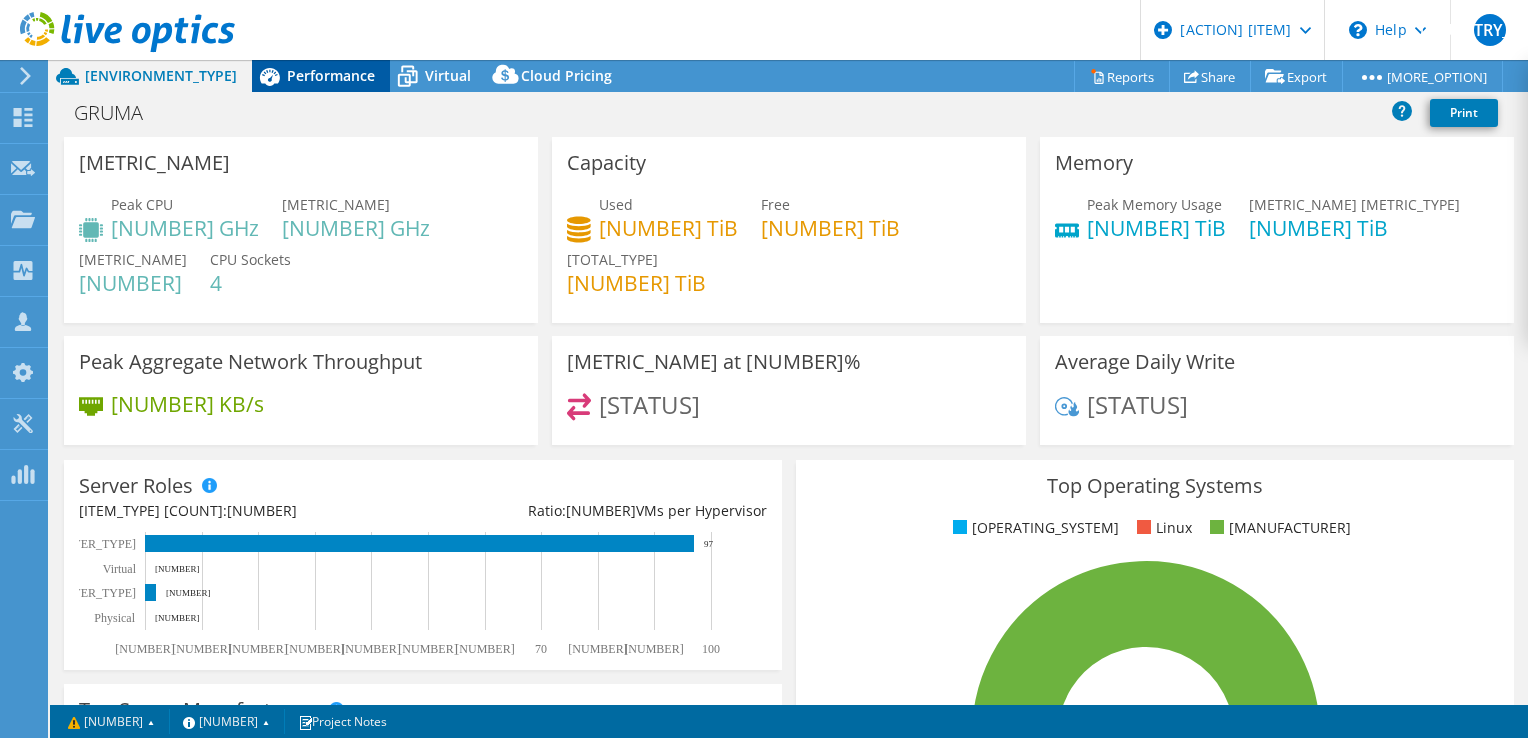 drag, startPoint x: 0, startPoint y: 0, endPoint x: 240, endPoint y: 84, distance: 254.27544 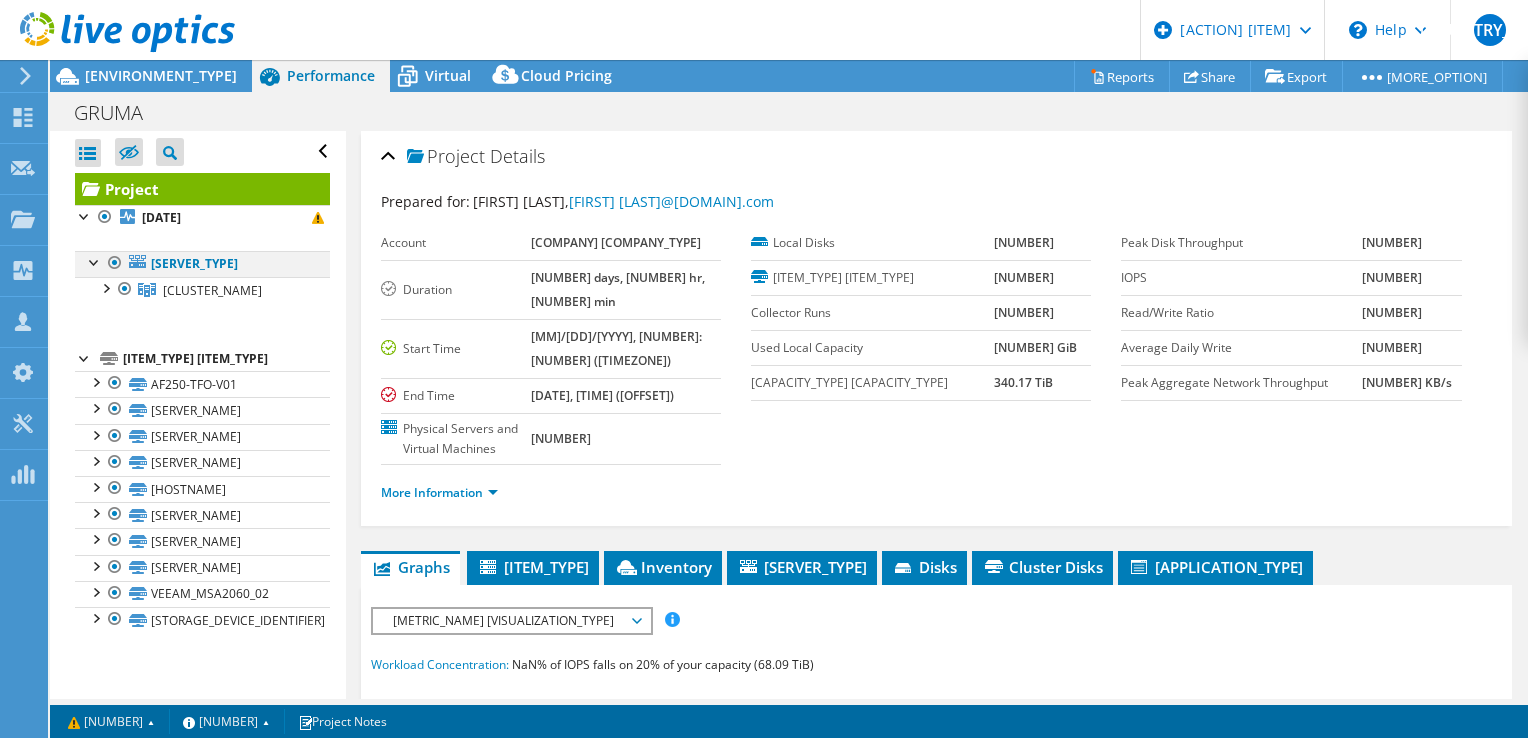 click at bounding box center [95, 261] 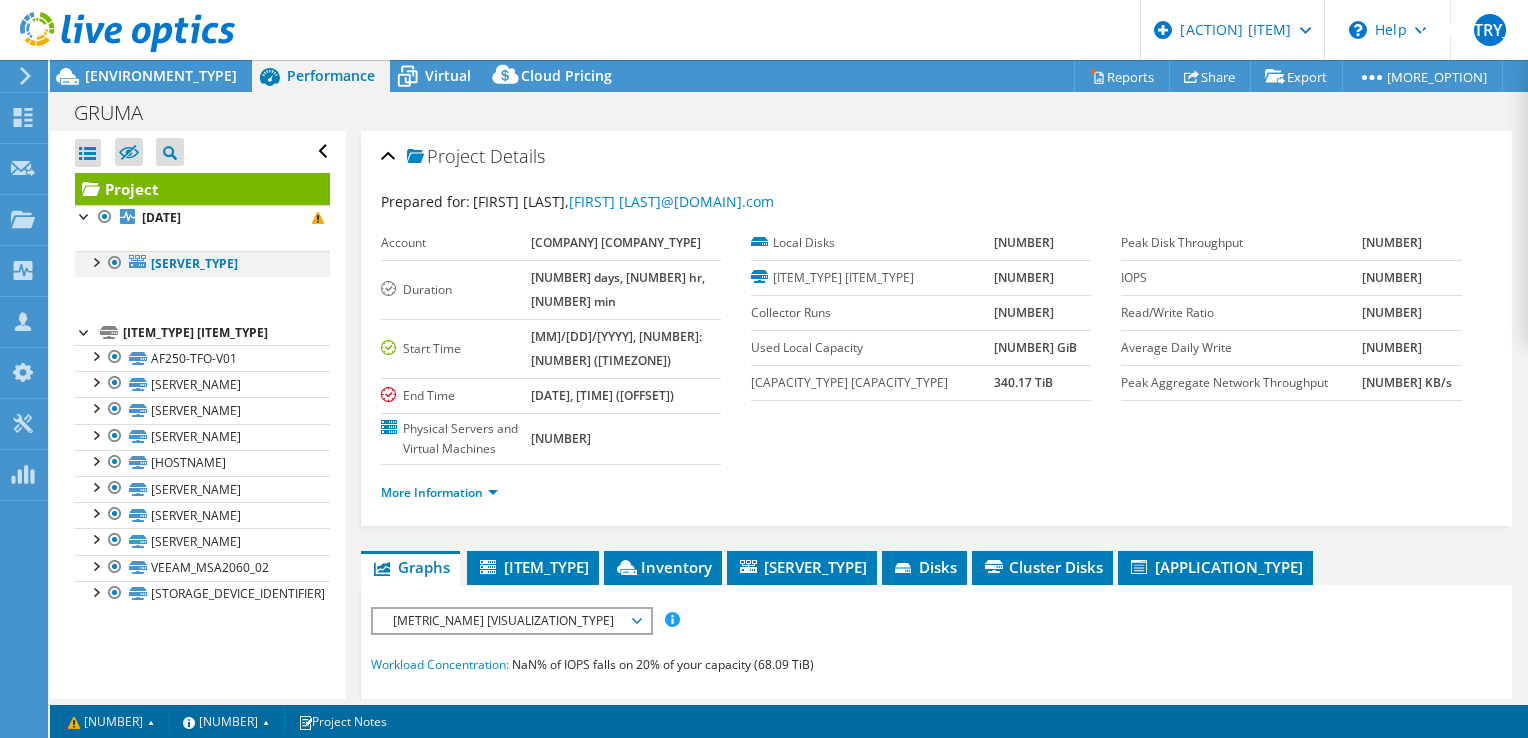 click at bounding box center [95, 261] 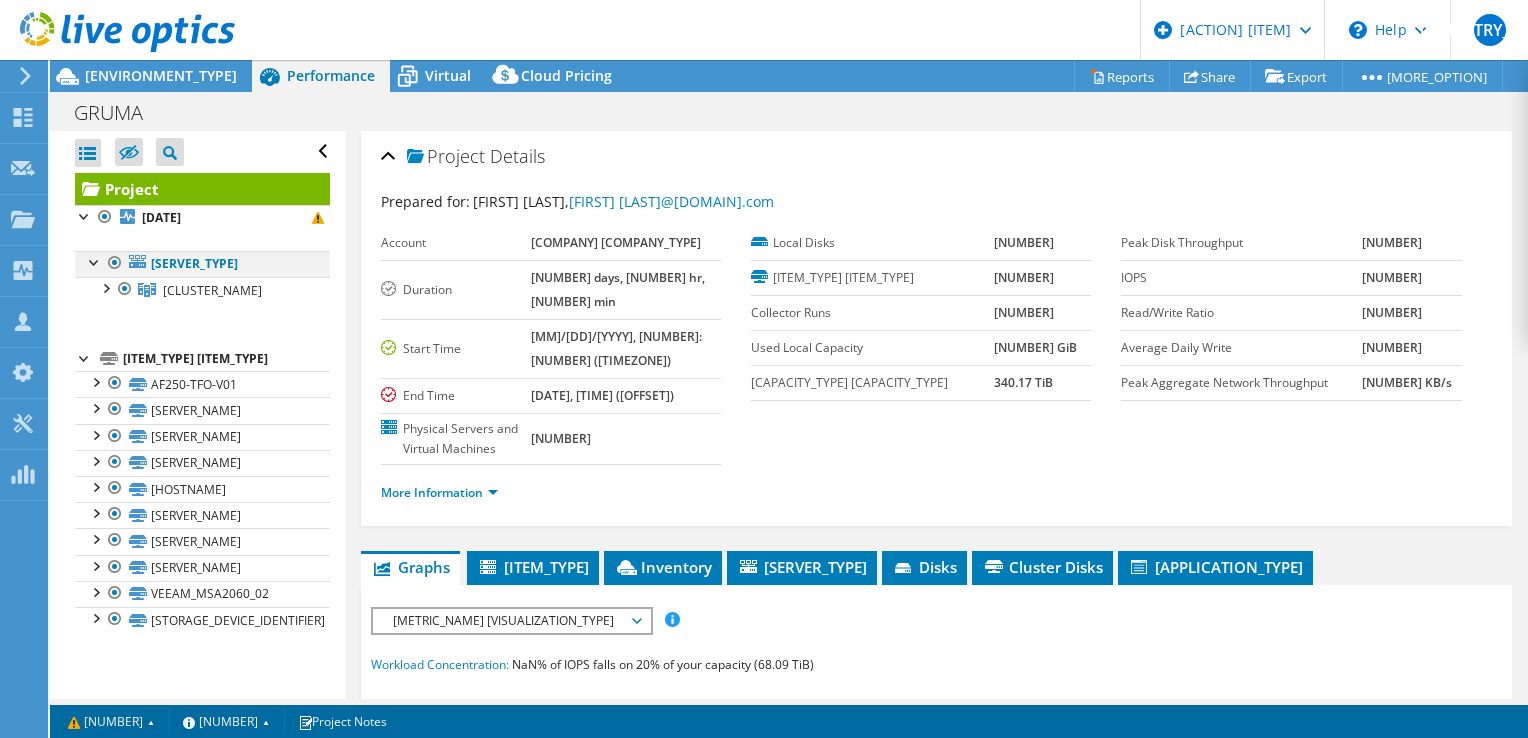 click at bounding box center [95, 261] 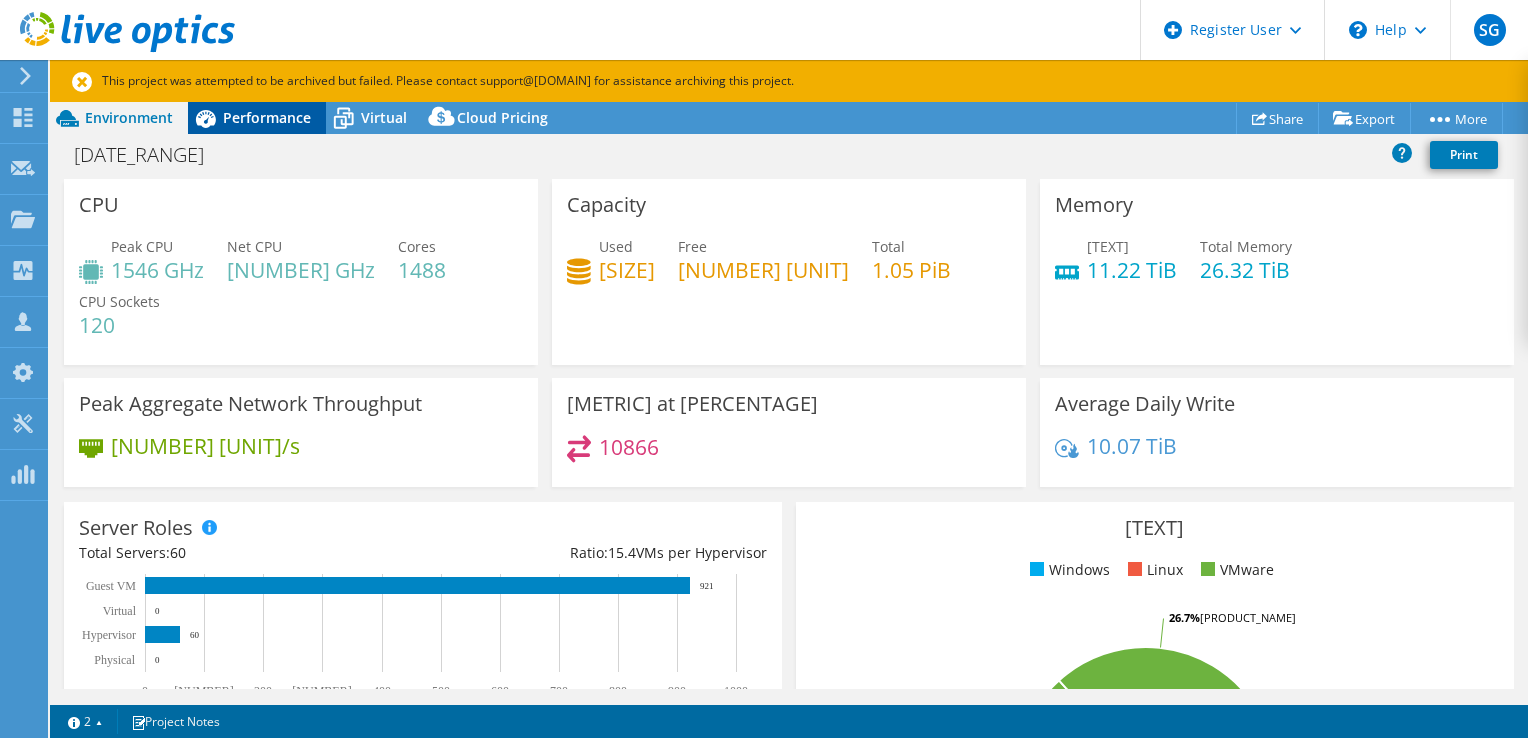 scroll, scrollTop: 0, scrollLeft: 0, axis: both 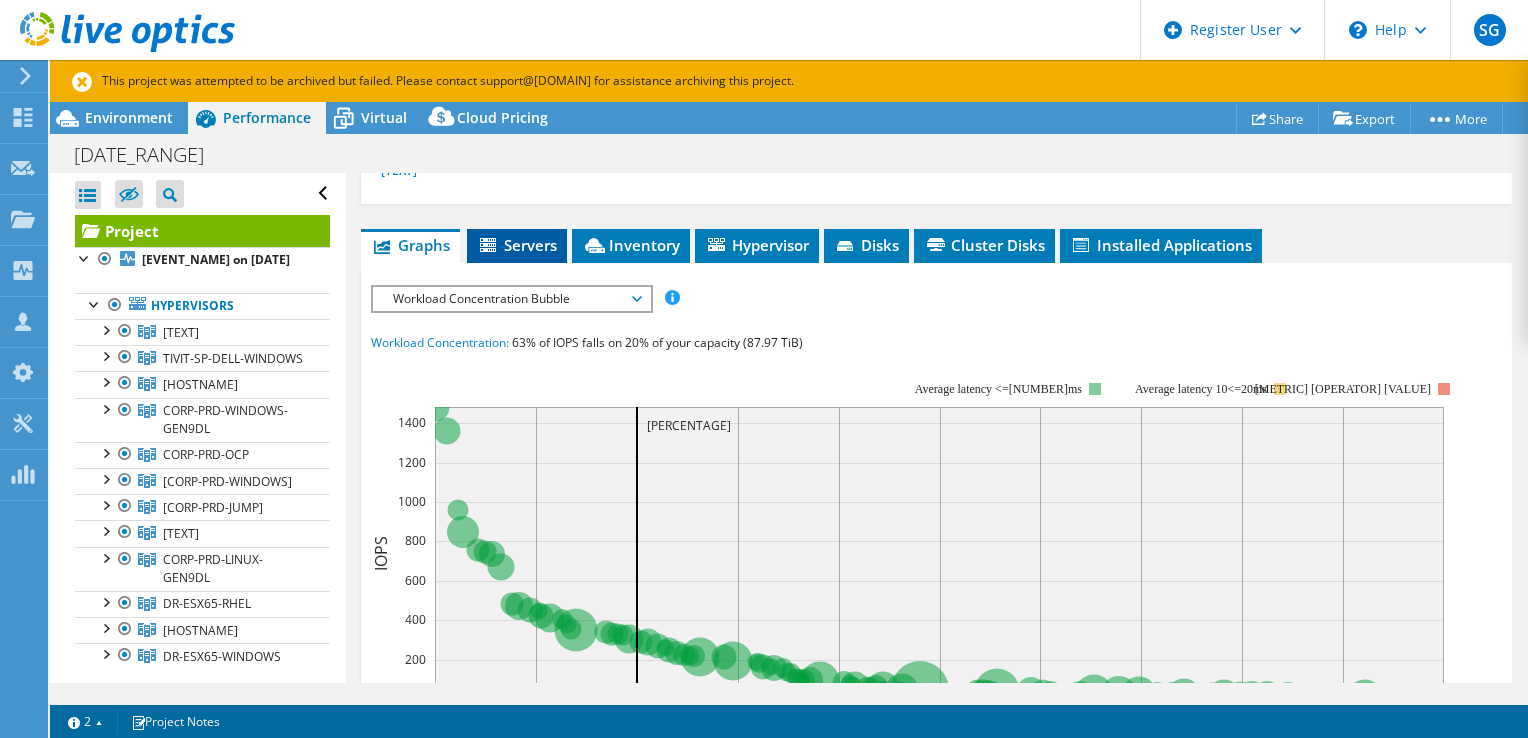 click on "Servers" at bounding box center (517, 246) 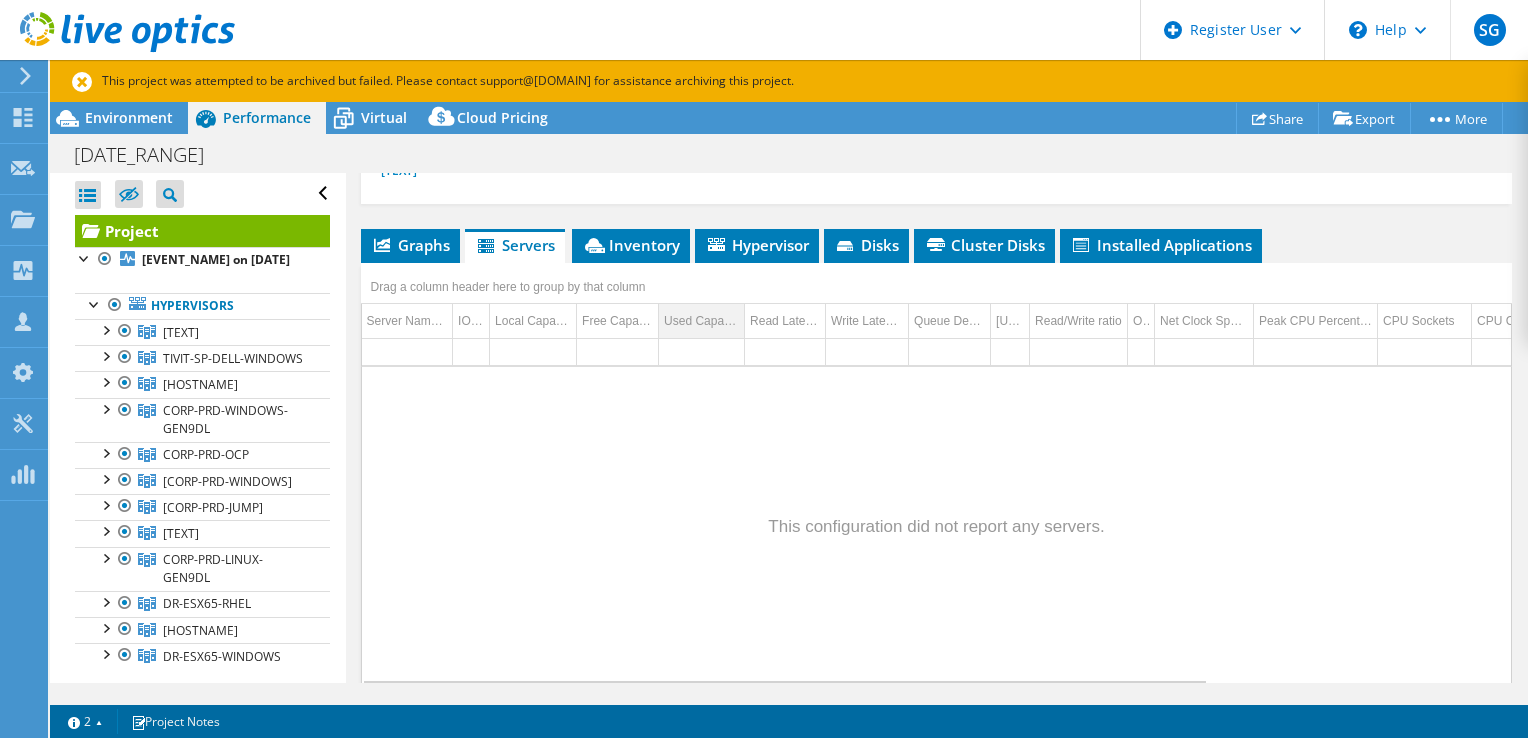 scroll, scrollTop: 438, scrollLeft: 0, axis: vertical 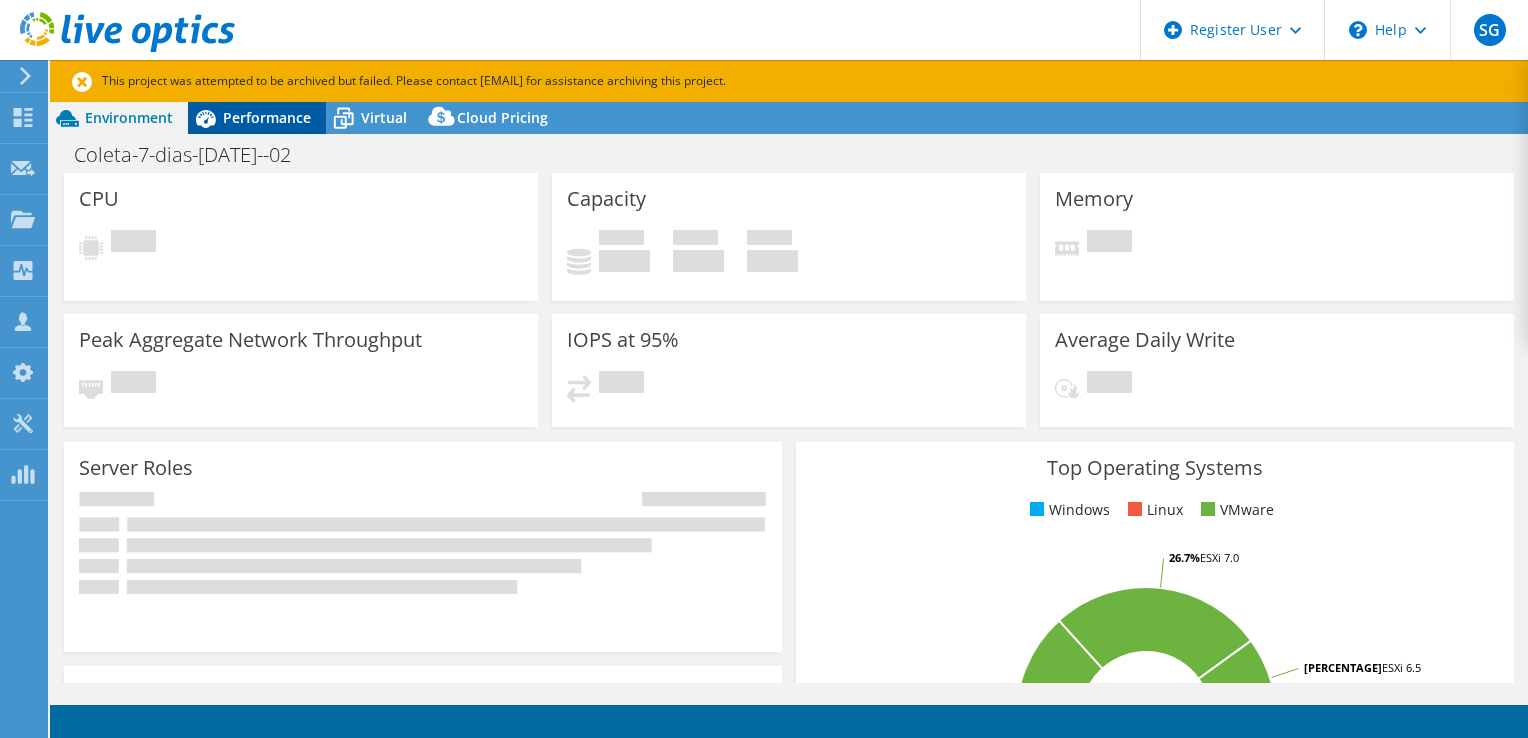 click on "Performance" at bounding box center [267, 117] 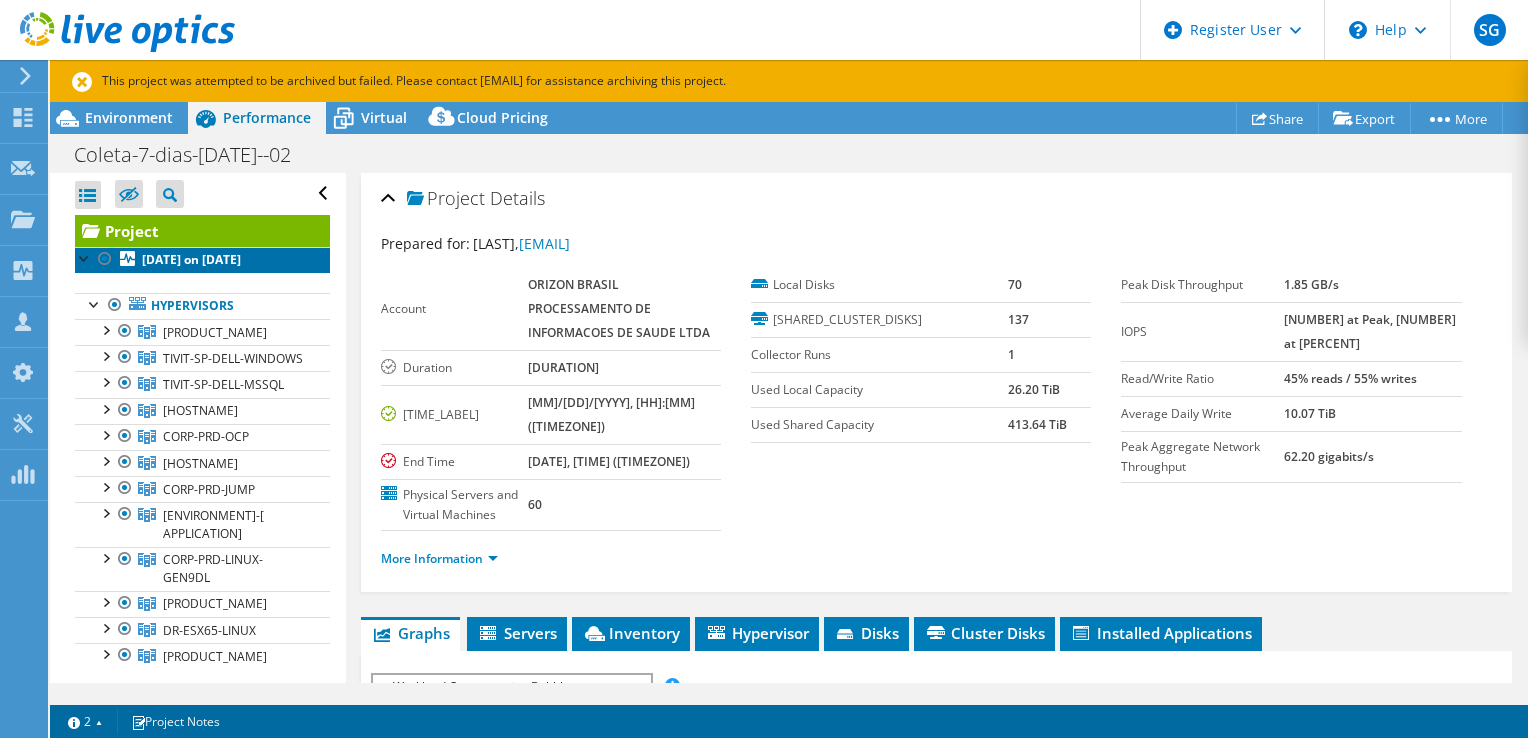 click on "[DATE] on [DATE]" at bounding box center (191, 259) 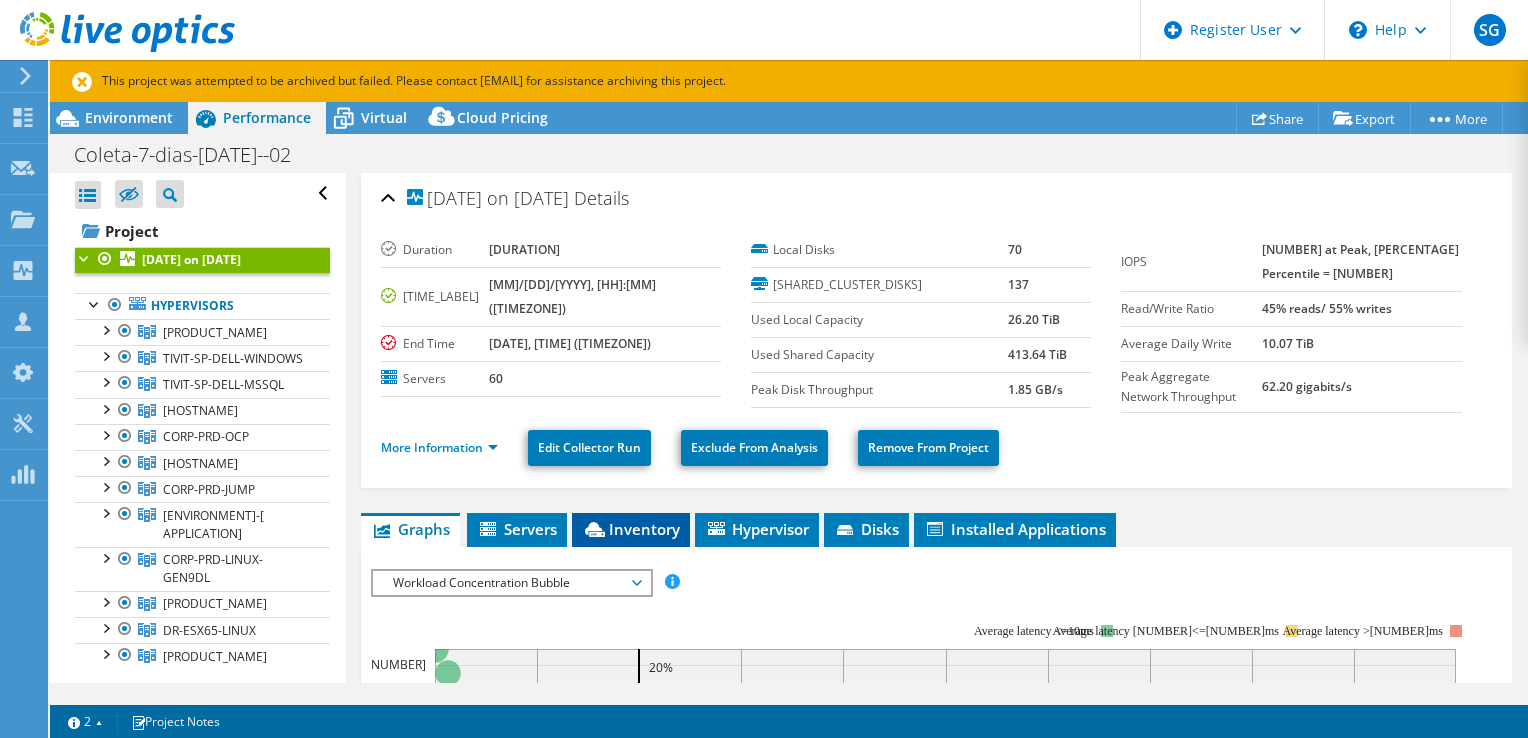 click on "Inventory" at bounding box center [631, 530] 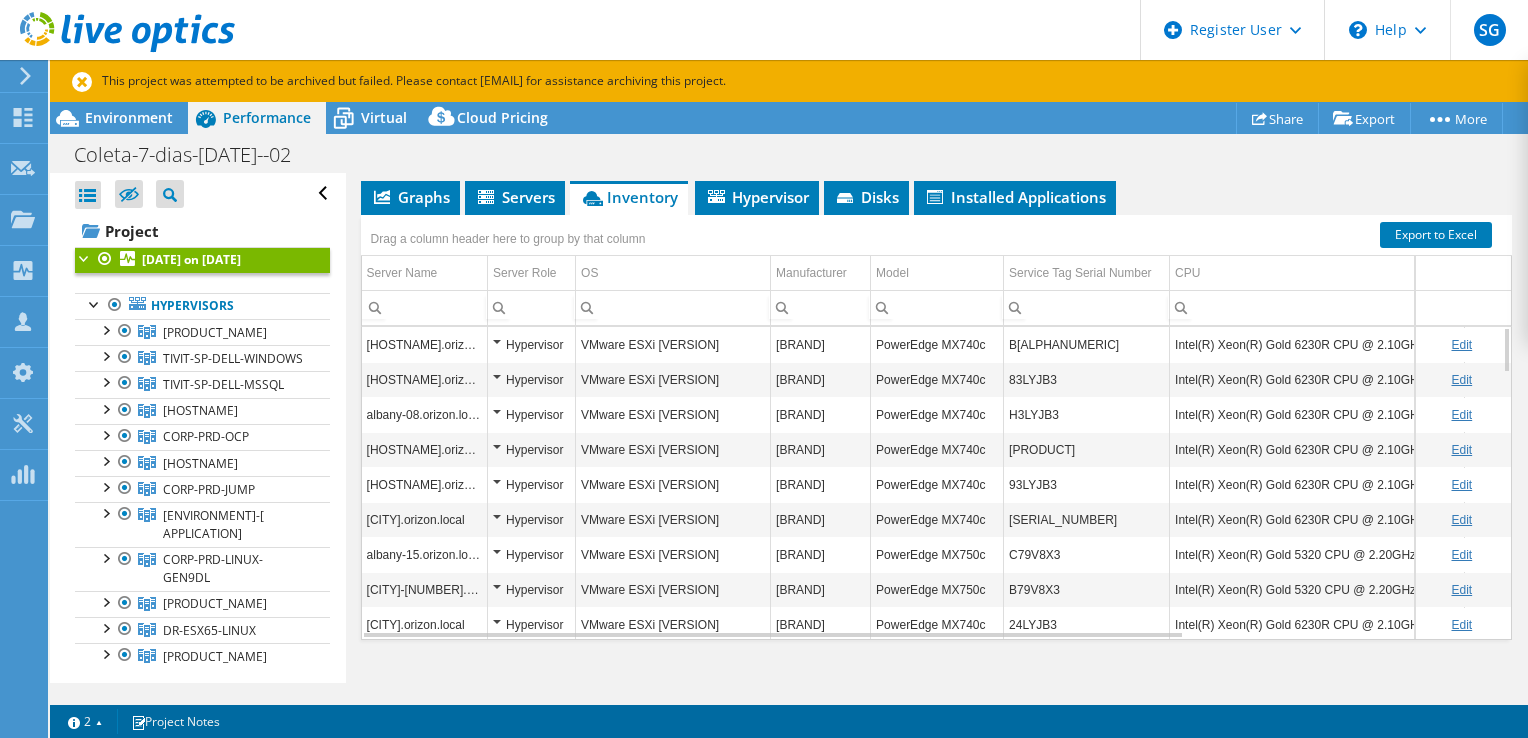 scroll, scrollTop: 362, scrollLeft: 0, axis: vertical 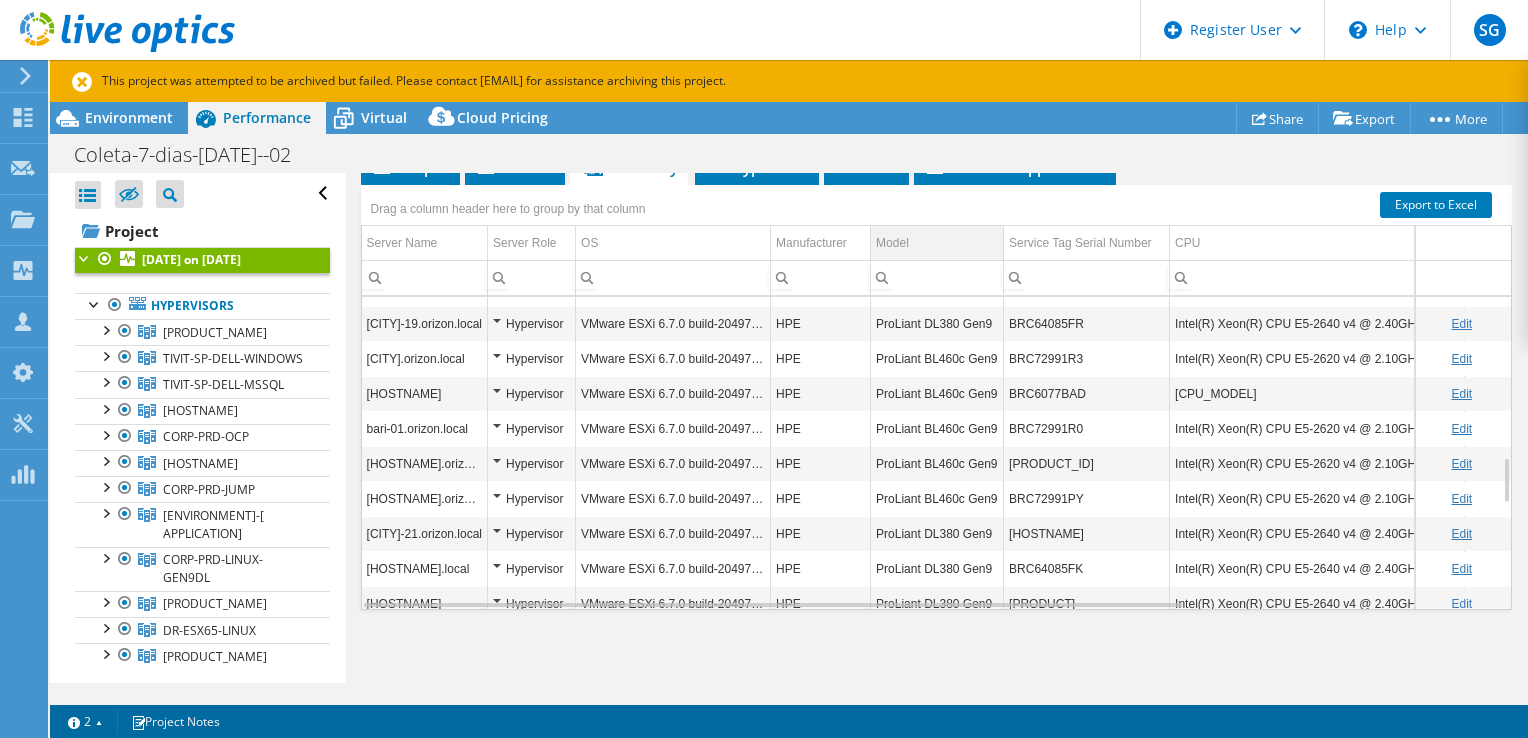 click on "Model" at bounding box center [937, 243] 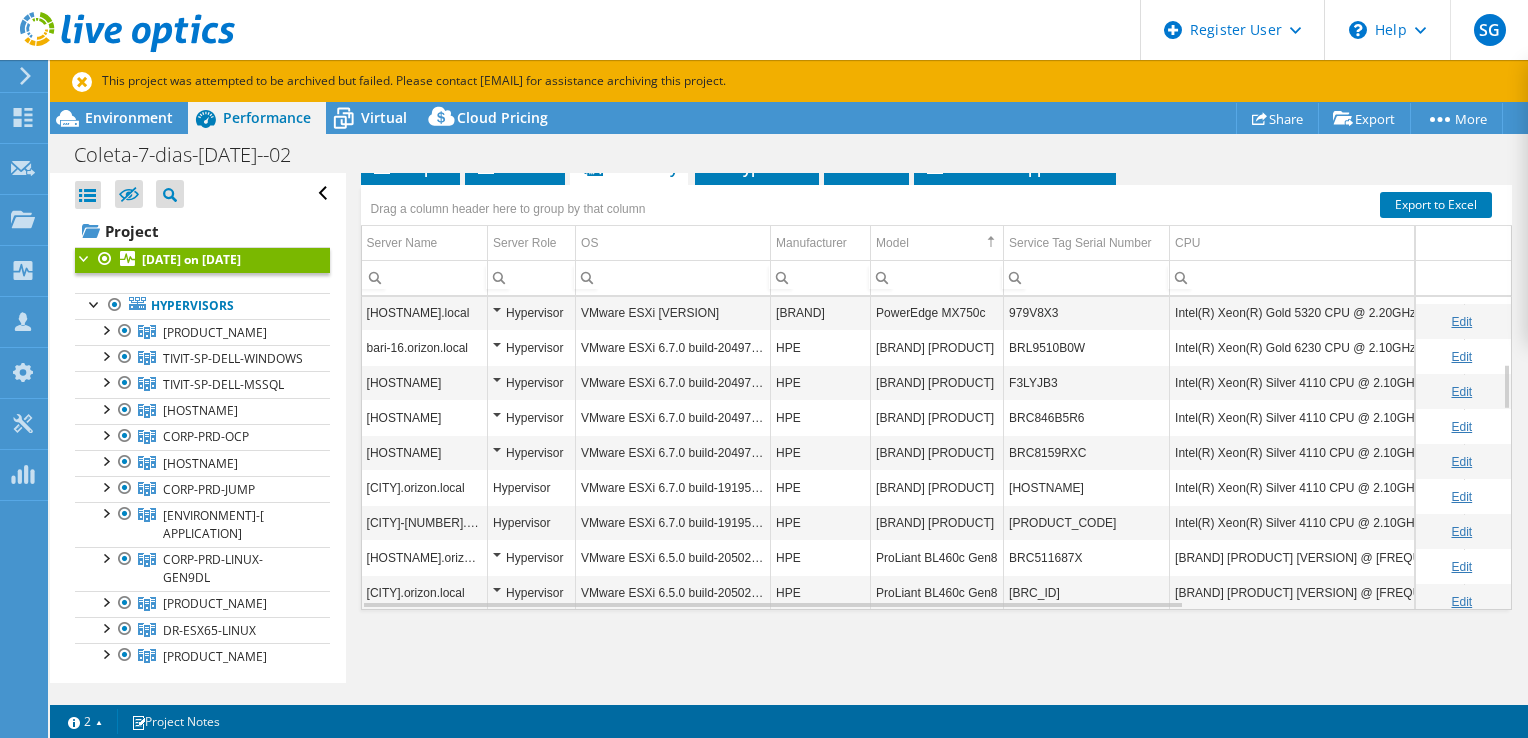 scroll, scrollTop: 446, scrollLeft: 0, axis: vertical 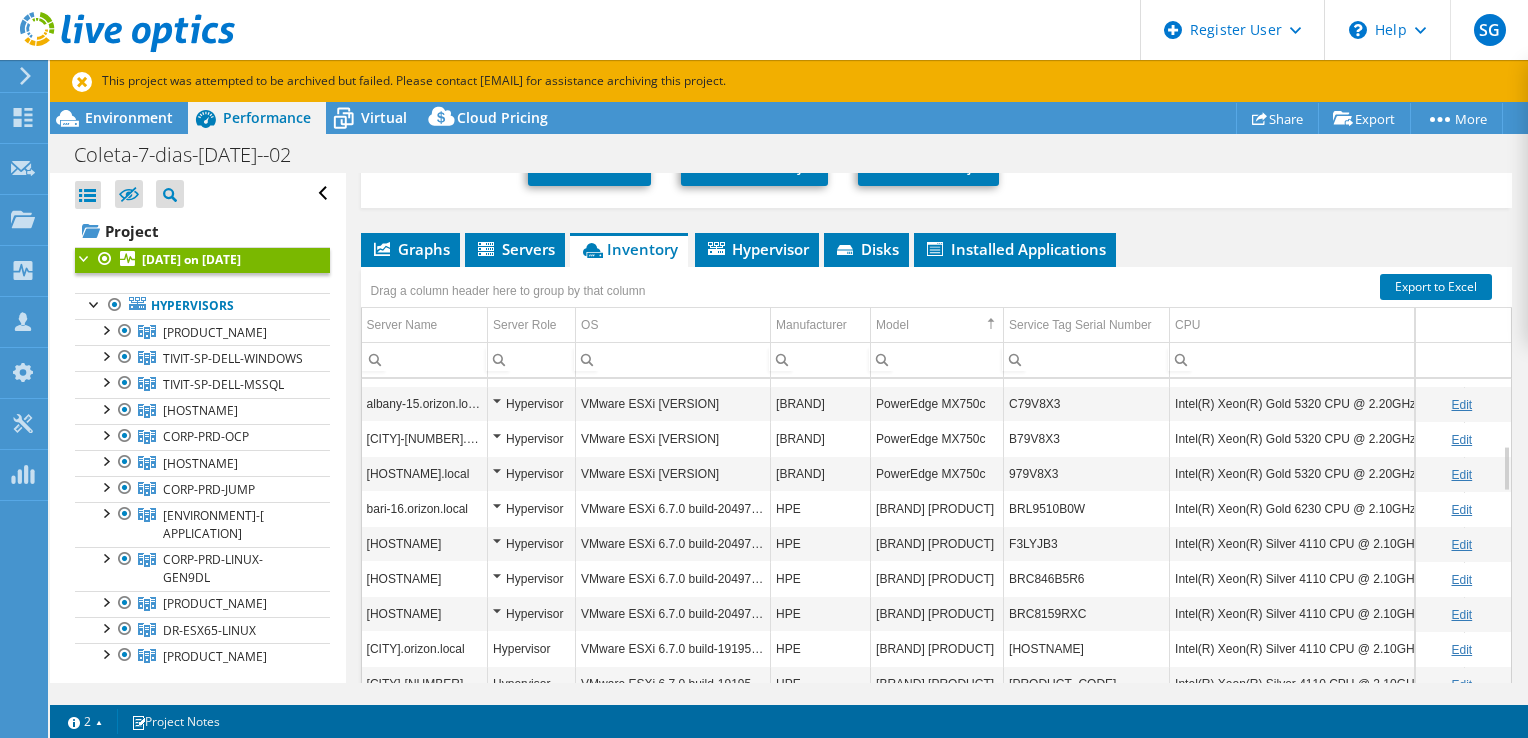 click on "PowerEdge MX750c" at bounding box center (937, 403) 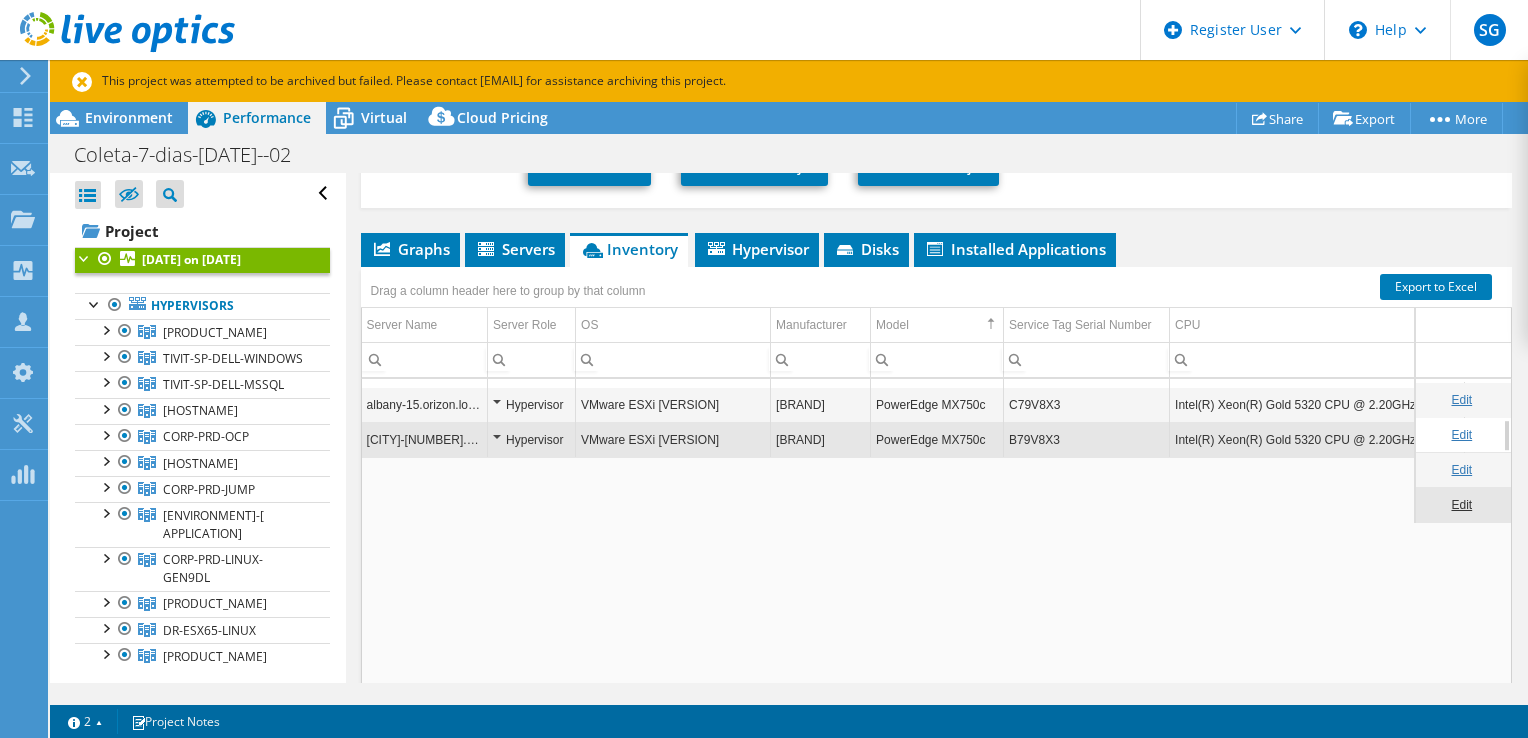 scroll, scrollTop: 336, scrollLeft: 0, axis: vertical 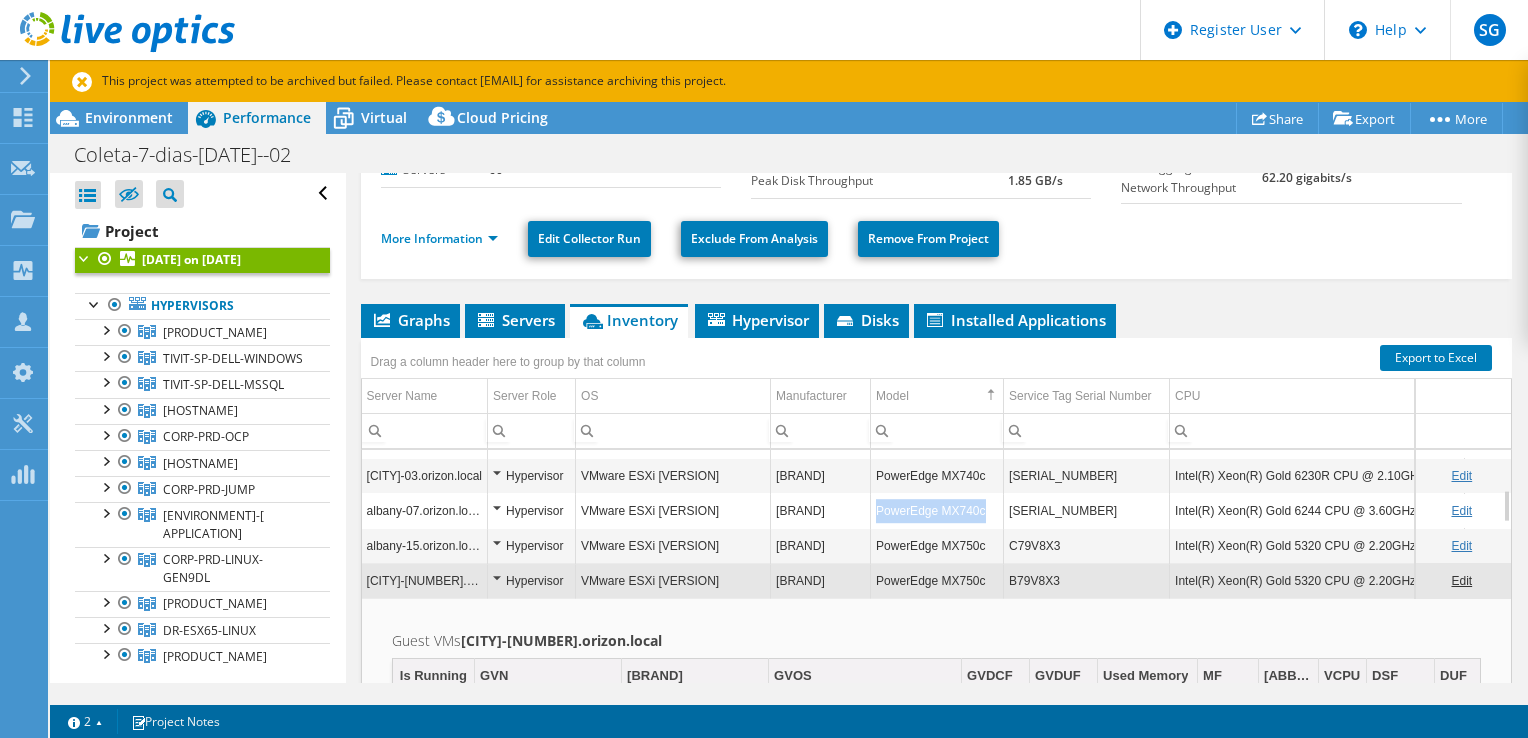 drag, startPoint x: 981, startPoint y: 505, endPoint x: 877, endPoint y: 506, distance: 104.00481 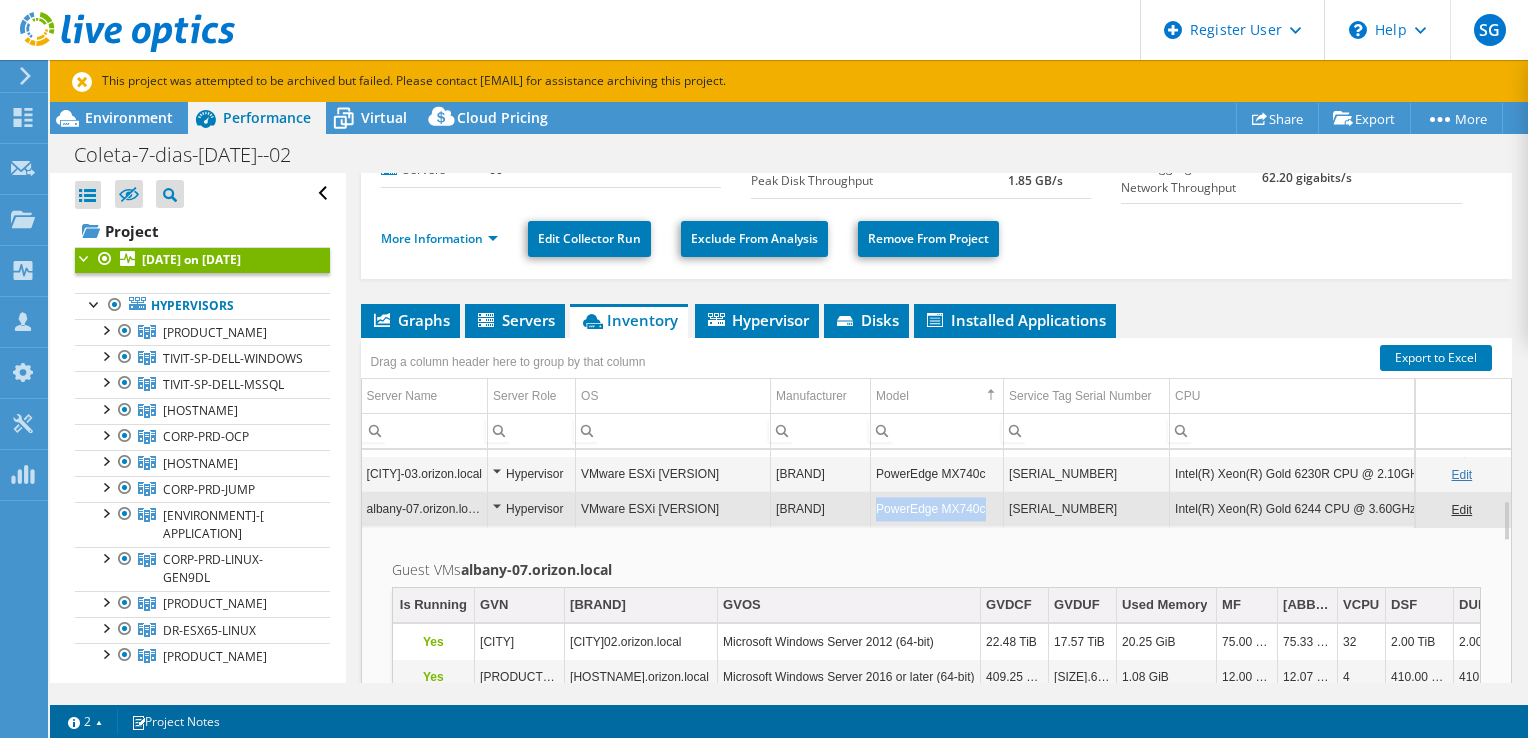 copy on "PowerEdge MX740c" 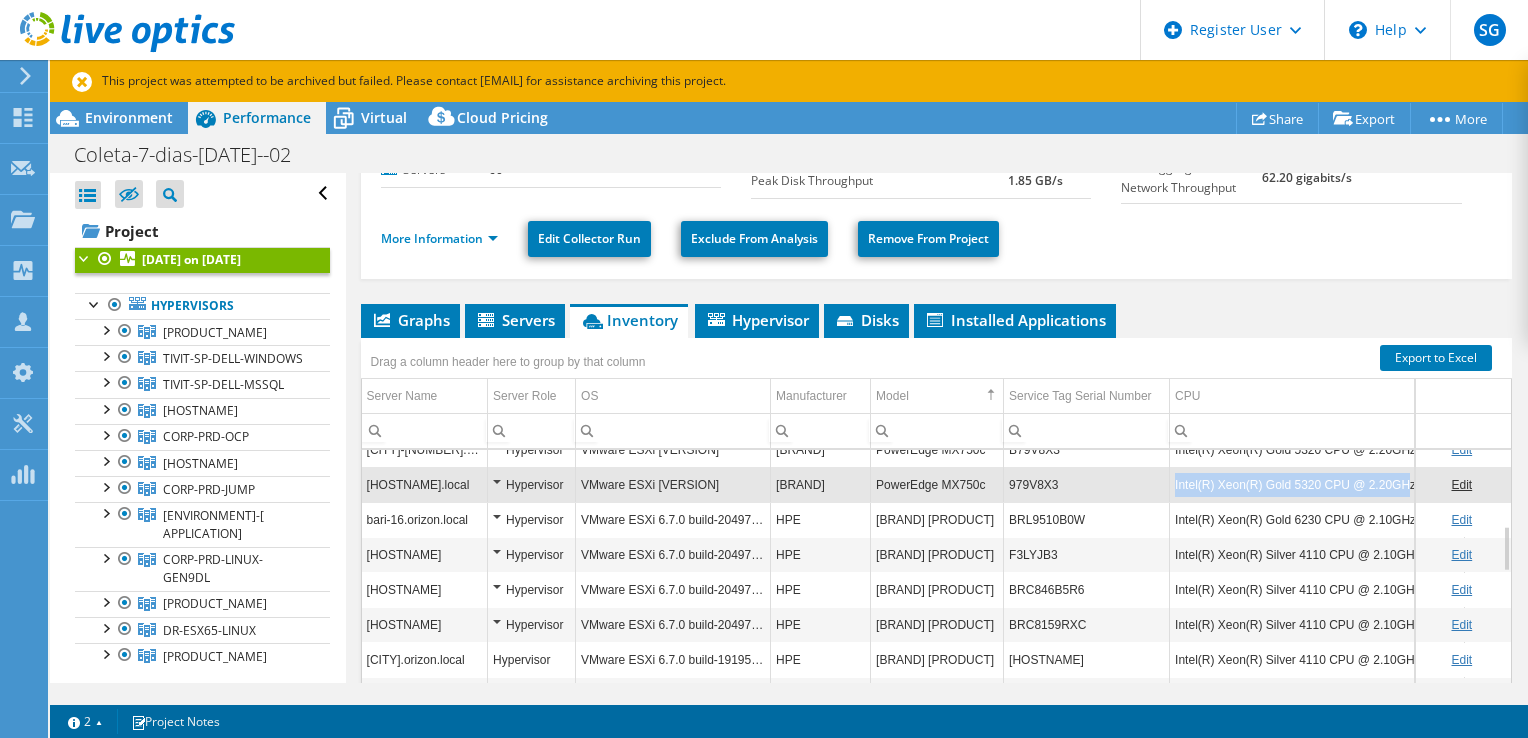 copy on "Intel(R) Xeon(R) Gold 5320 CPU @ 2.20GH" 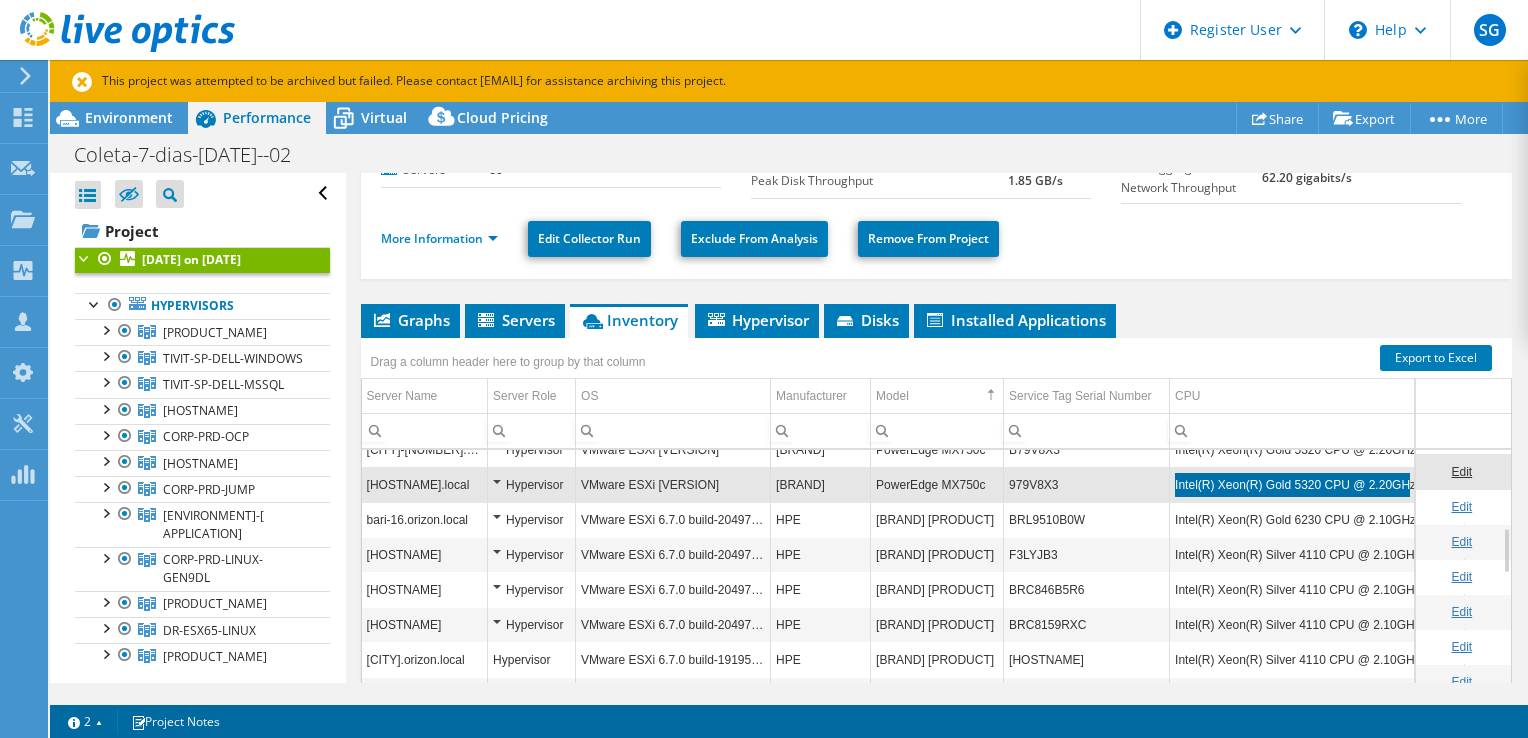 scroll, scrollTop: 532, scrollLeft: 0, axis: vertical 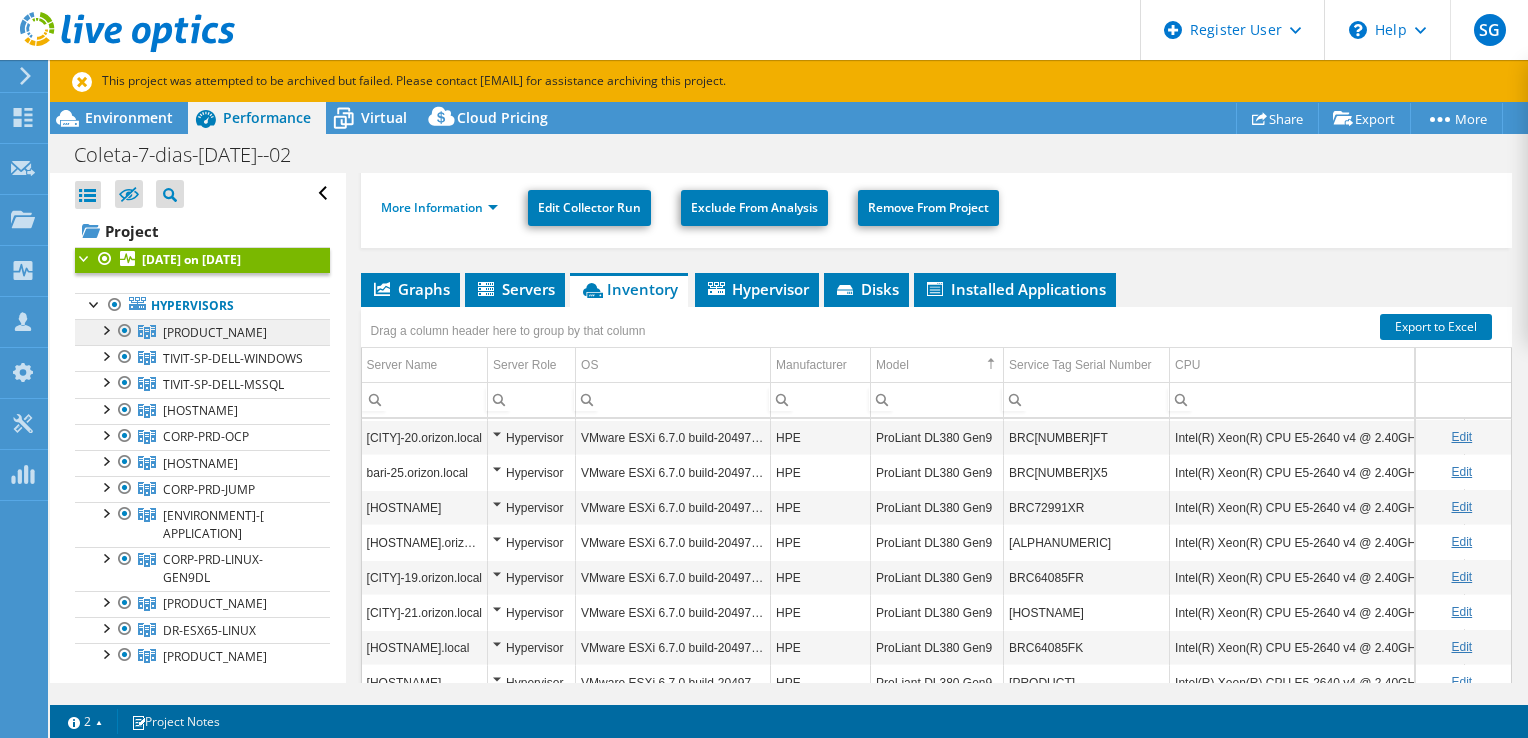 click on "[PRODUCT_NAME]" at bounding box center (215, 332) 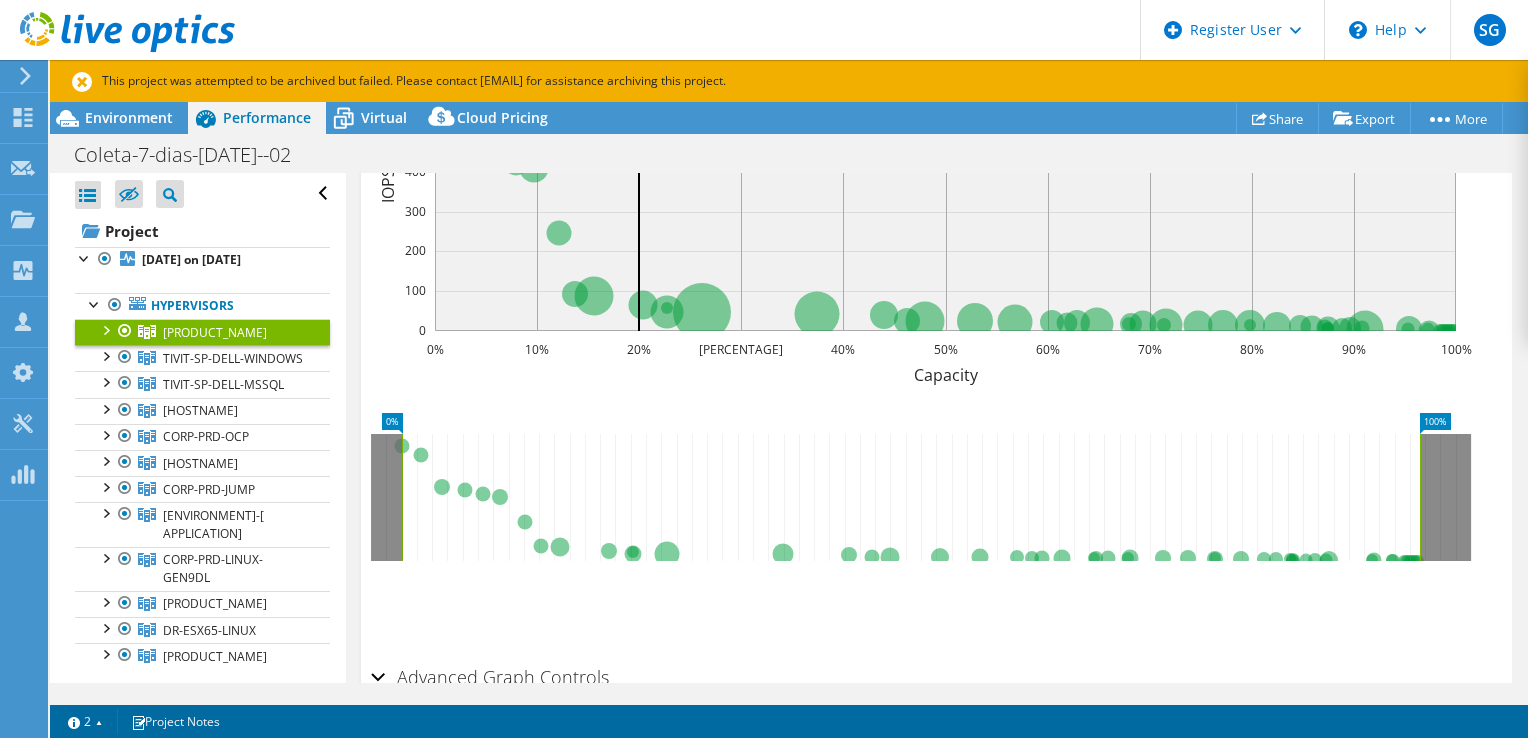 scroll, scrollTop: 555, scrollLeft: 0, axis: vertical 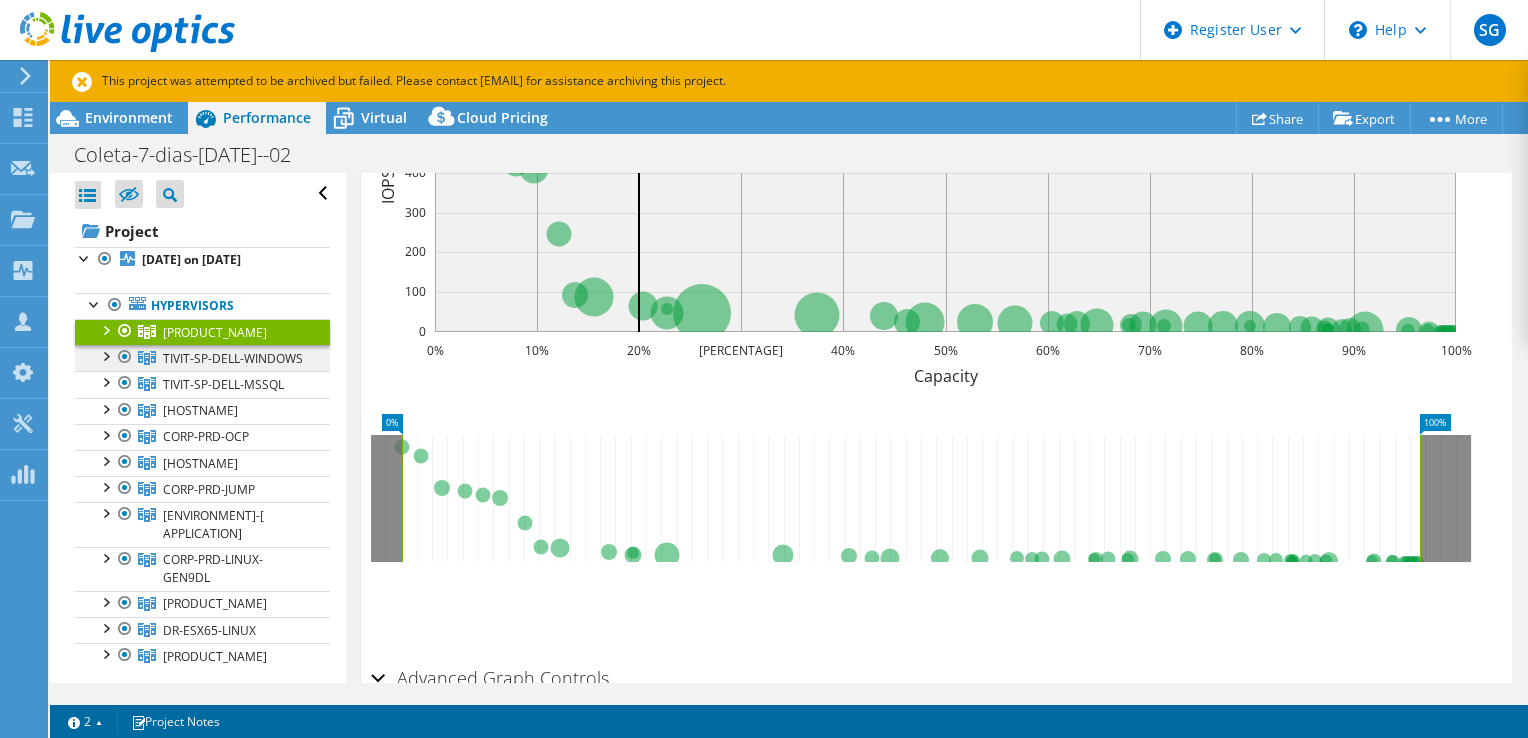 click on "TIVIT-SP-DELL-WINDOWS" at bounding box center [202, 332] 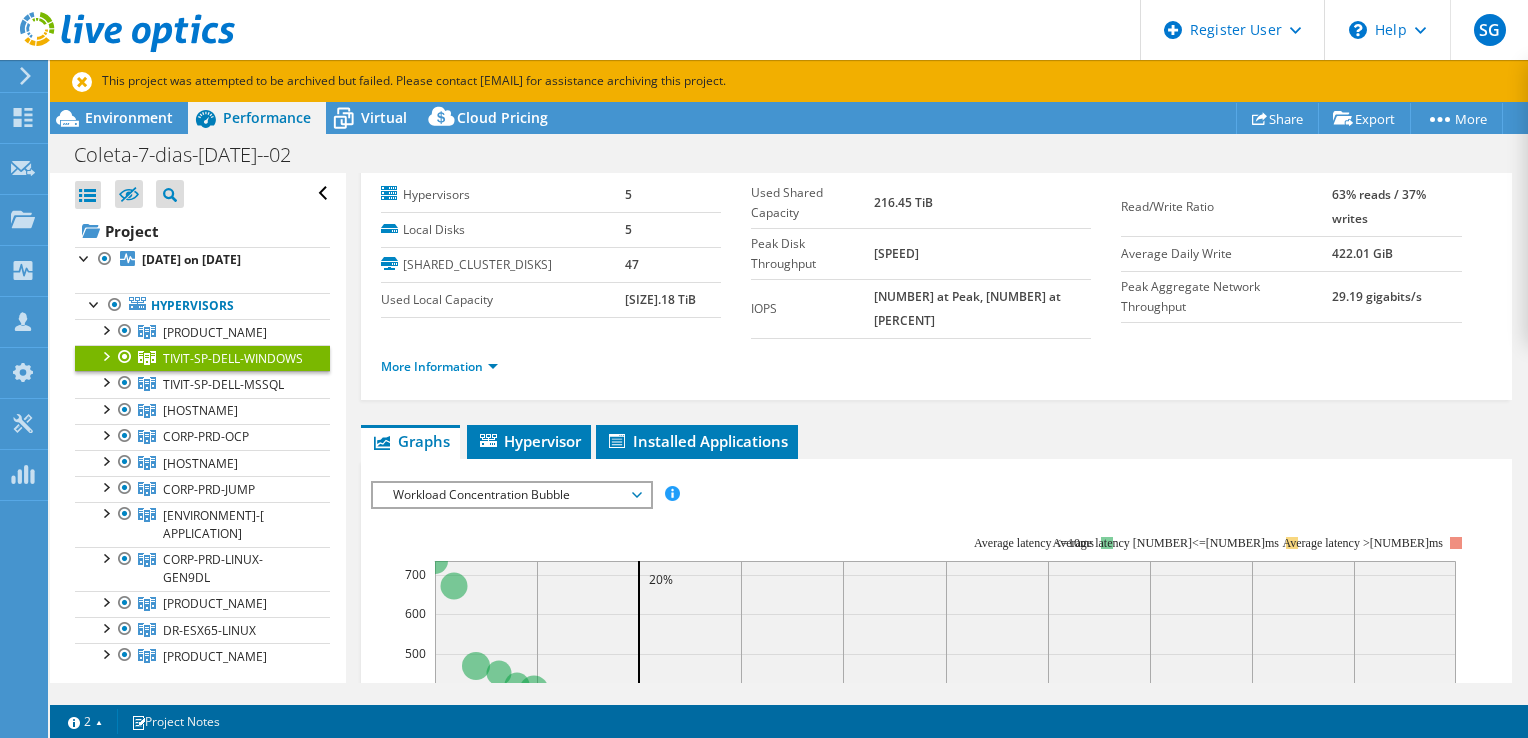 scroll, scrollTop: 56, scrollLeft: 0, axis: vertical 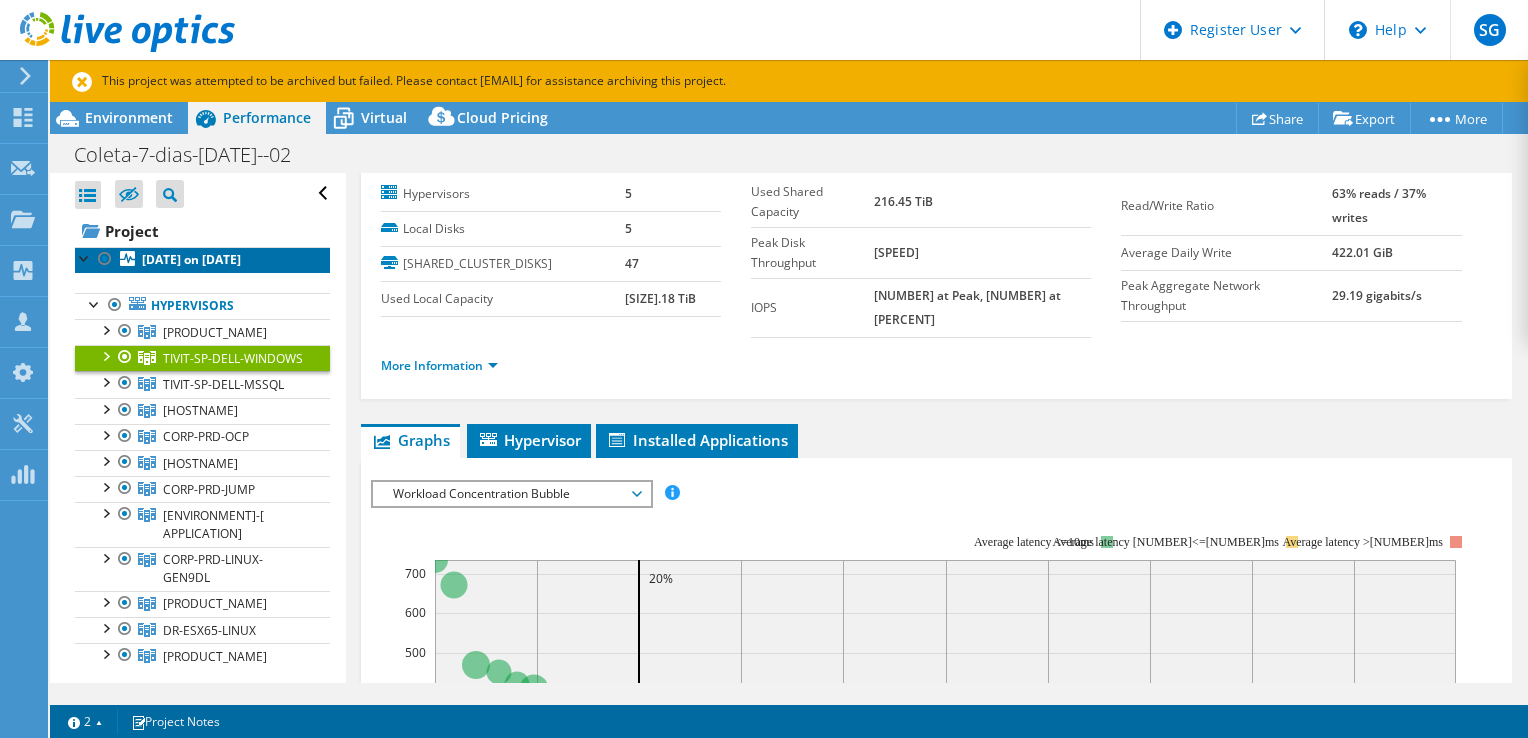 click on "[DATE] on [DATE]" at bounding box center (191, 259) 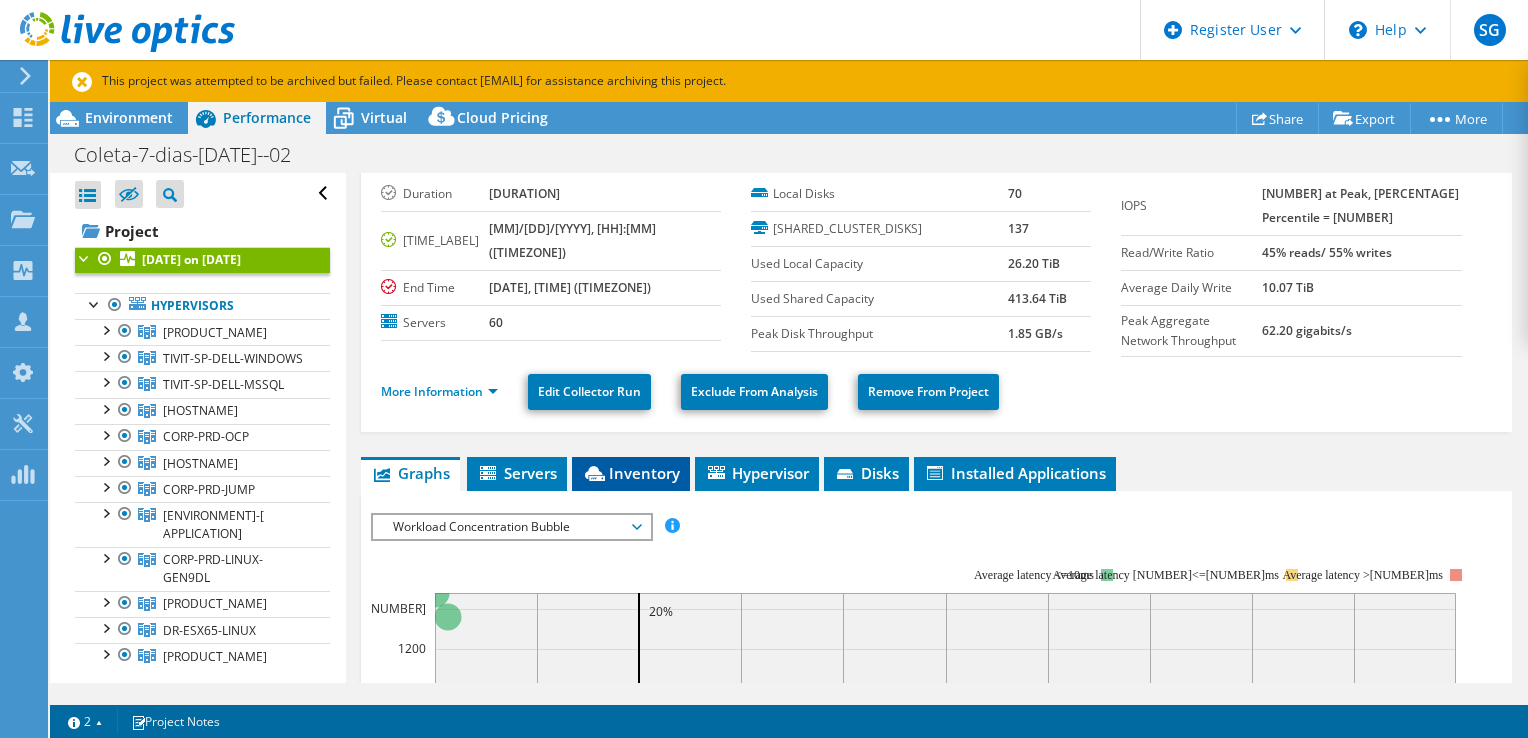 click on "Inventory" at bounding box center (517, 473) 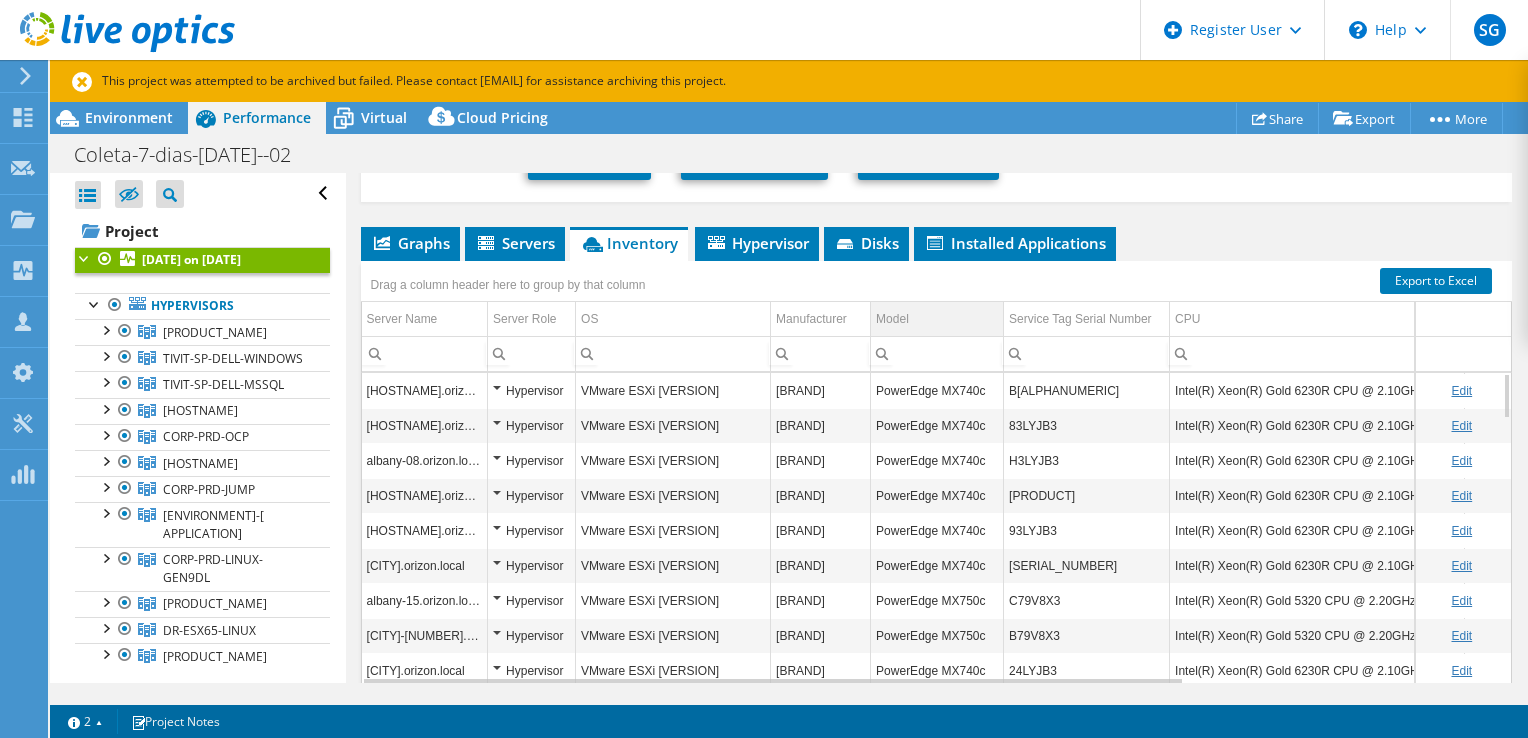 scroll, scrollTop: 287, scrollLeft: 0, axis: vertical 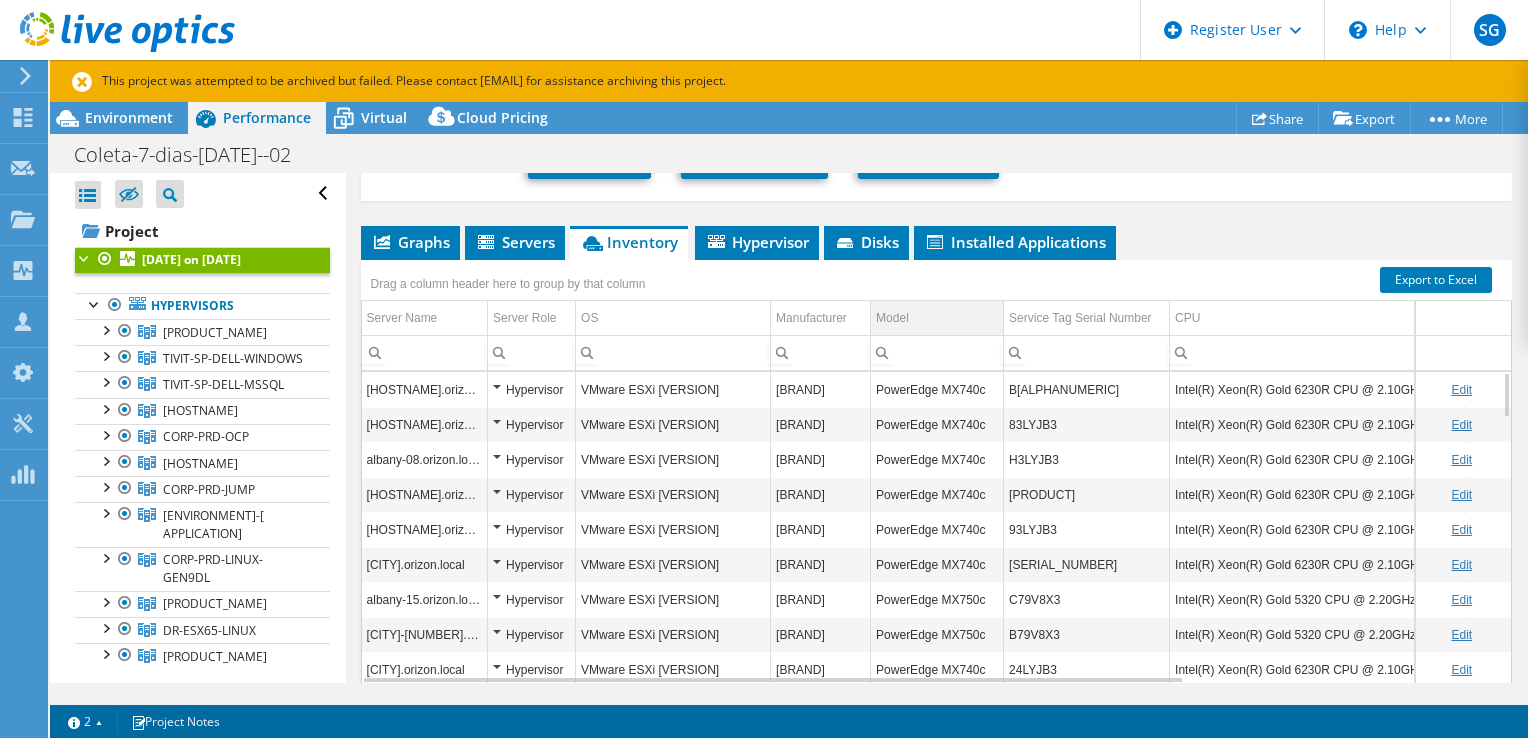 click on "Model" at bounding box center [937, 318] 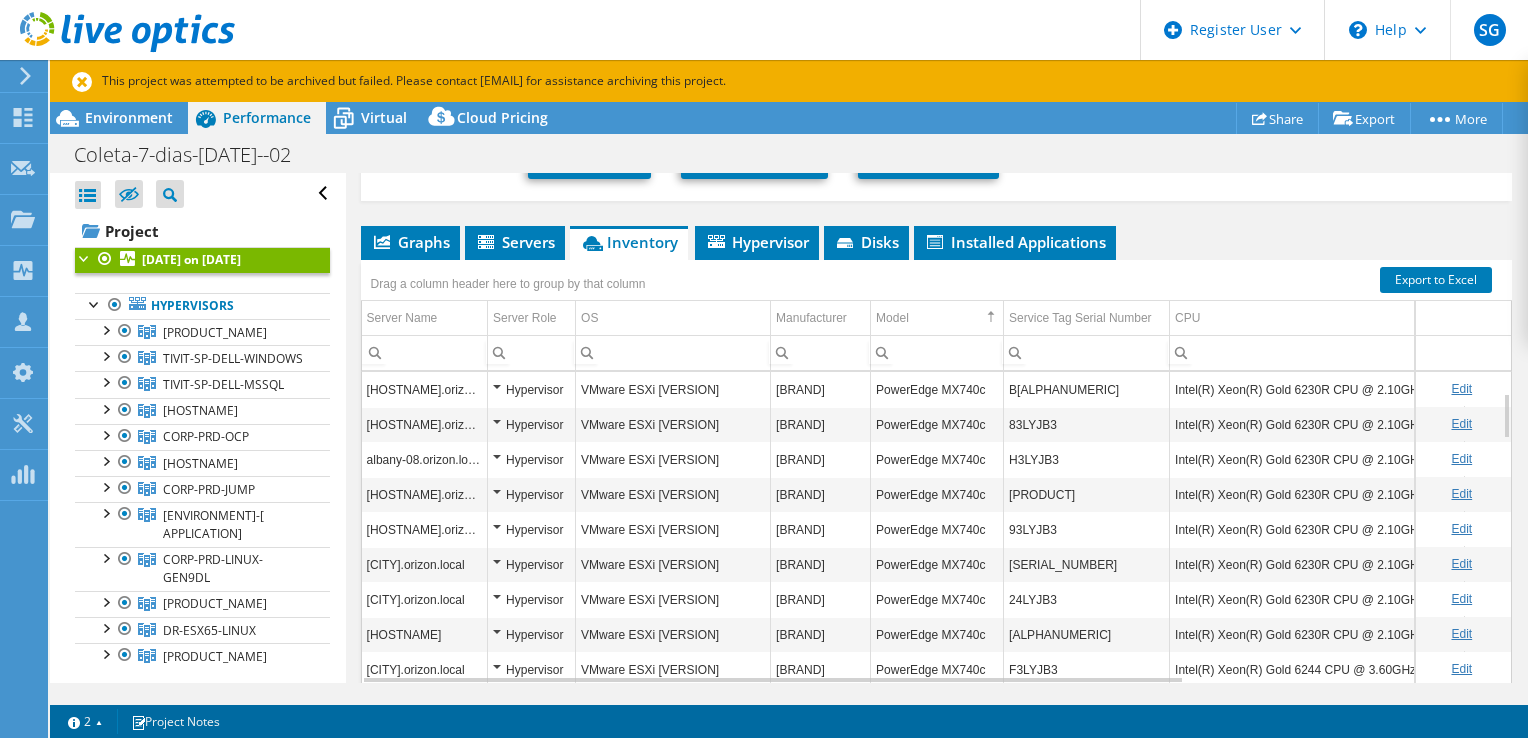scroll, scrollTop: 240, scrollLeft: 0, axis: vertical 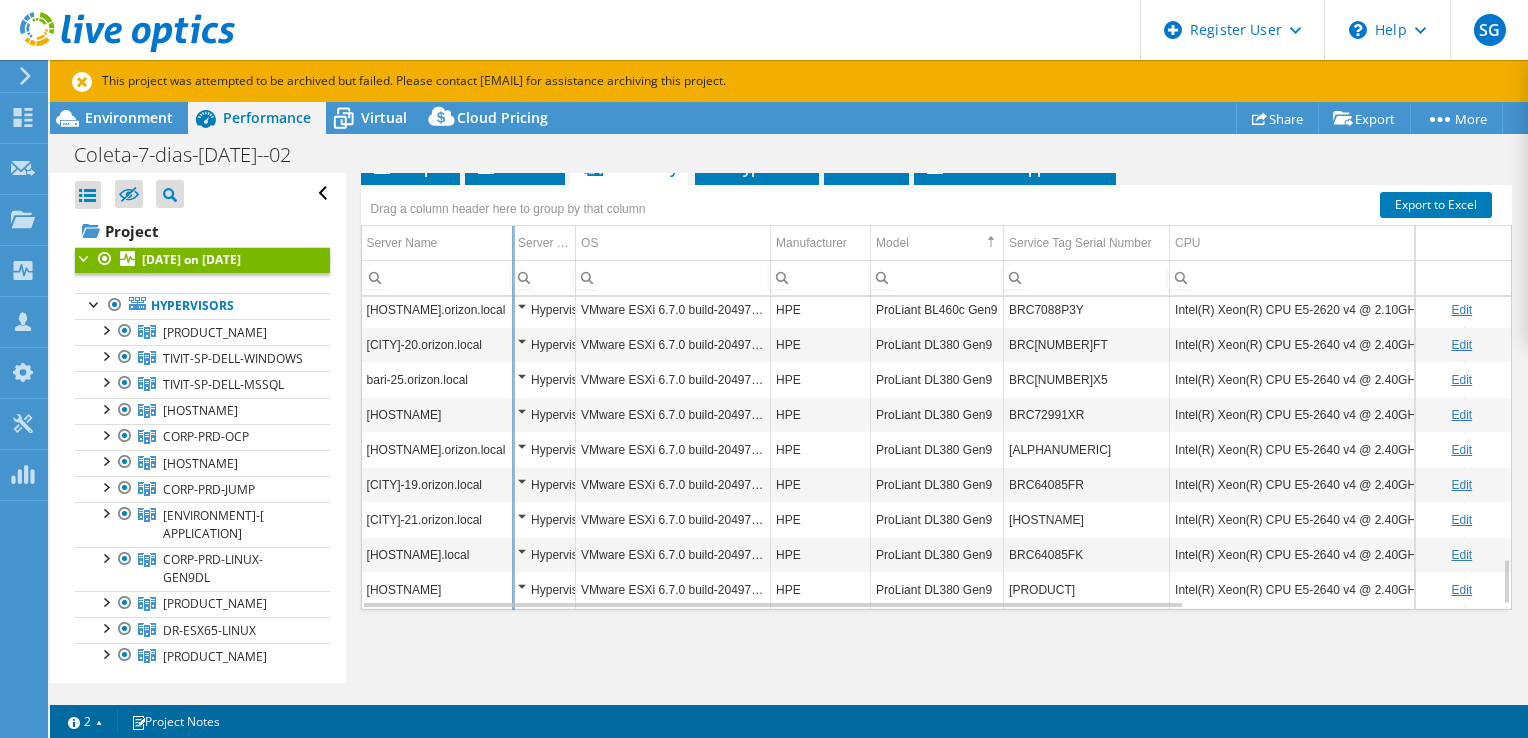 drag, startPoint x: 488, startPoint y: 234, endPoint x: 513, endPoint y: 258, distance: 34.655445 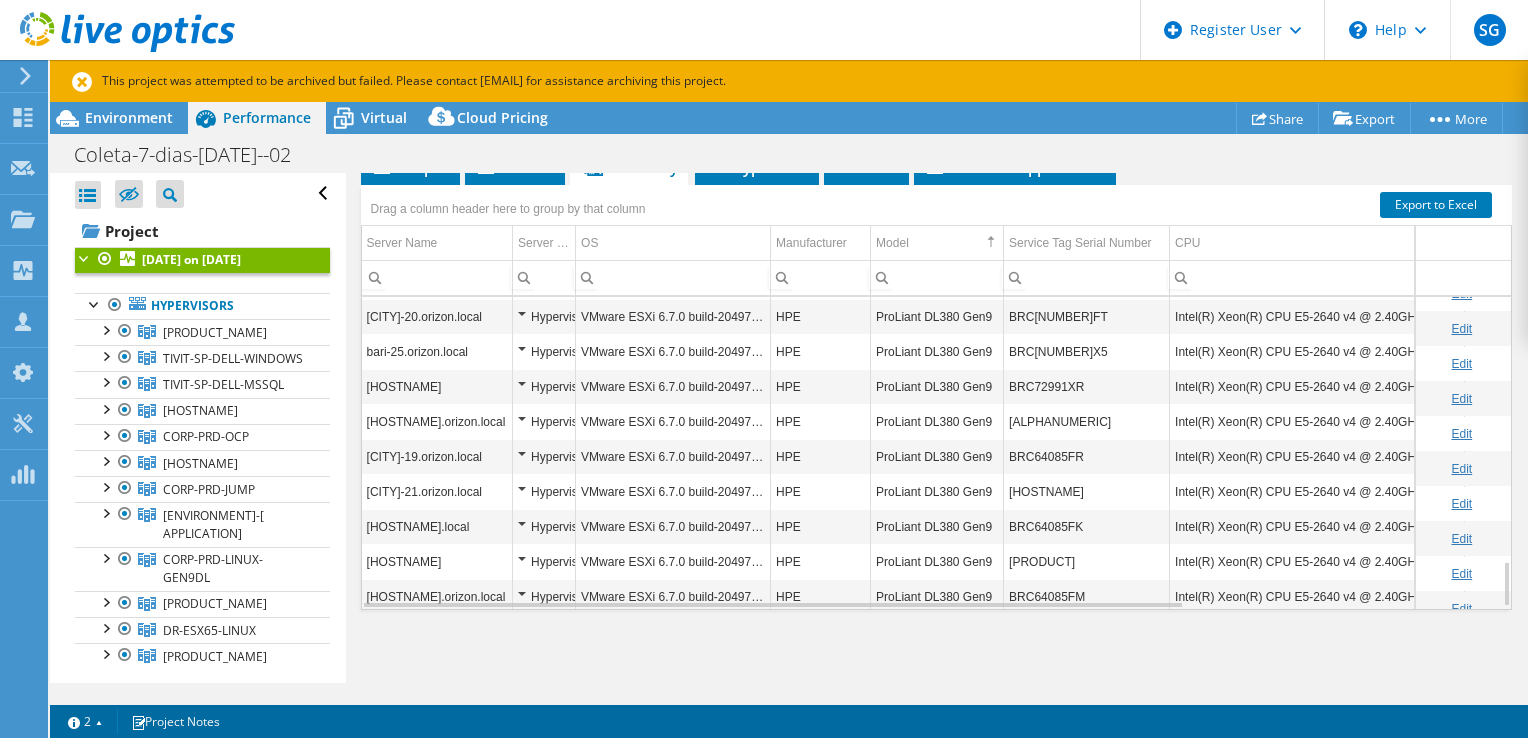scroll, scrollTop: 1763, scrollLeft: 0, axis: vertical 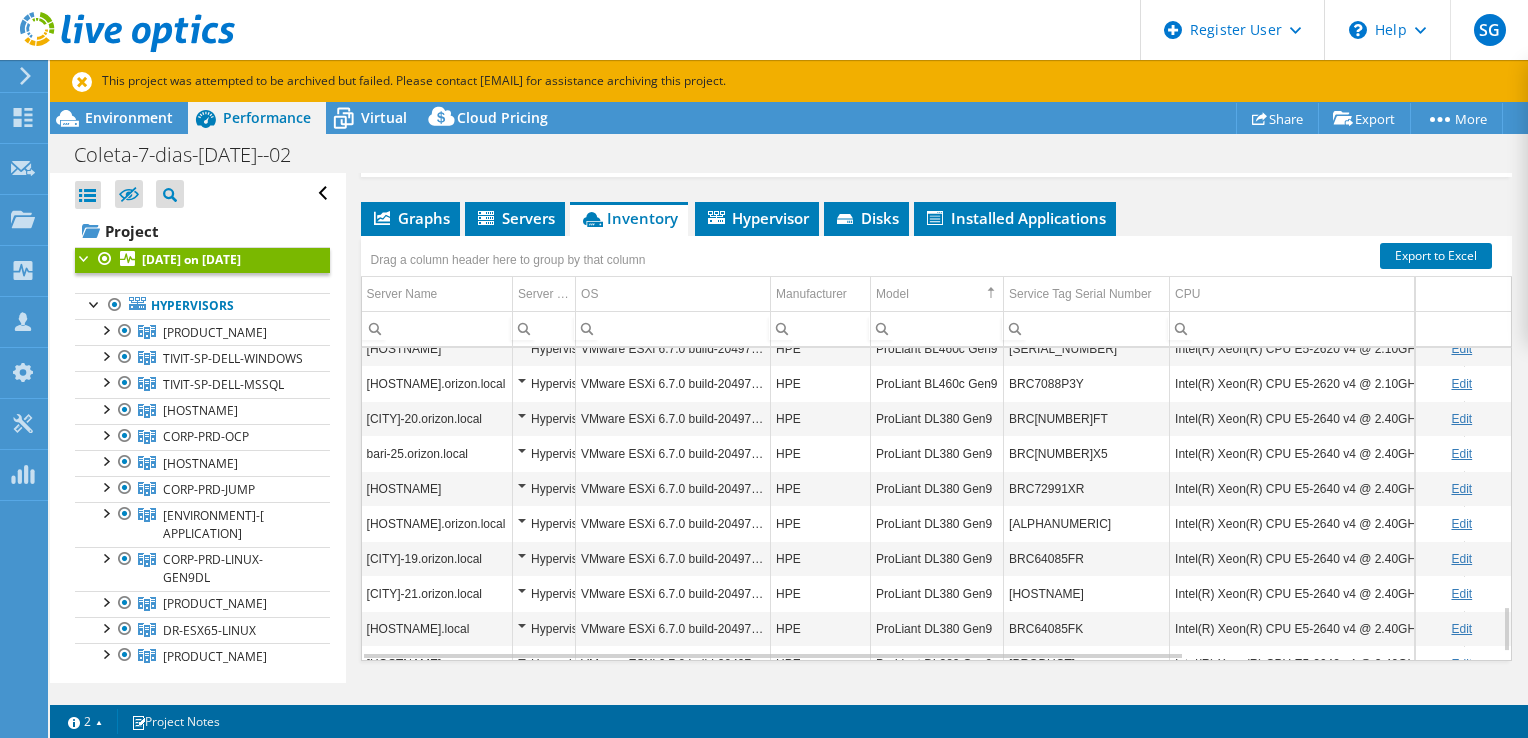 click on "[CITY]-20.orizon.local" at bounding box center (437, 418) 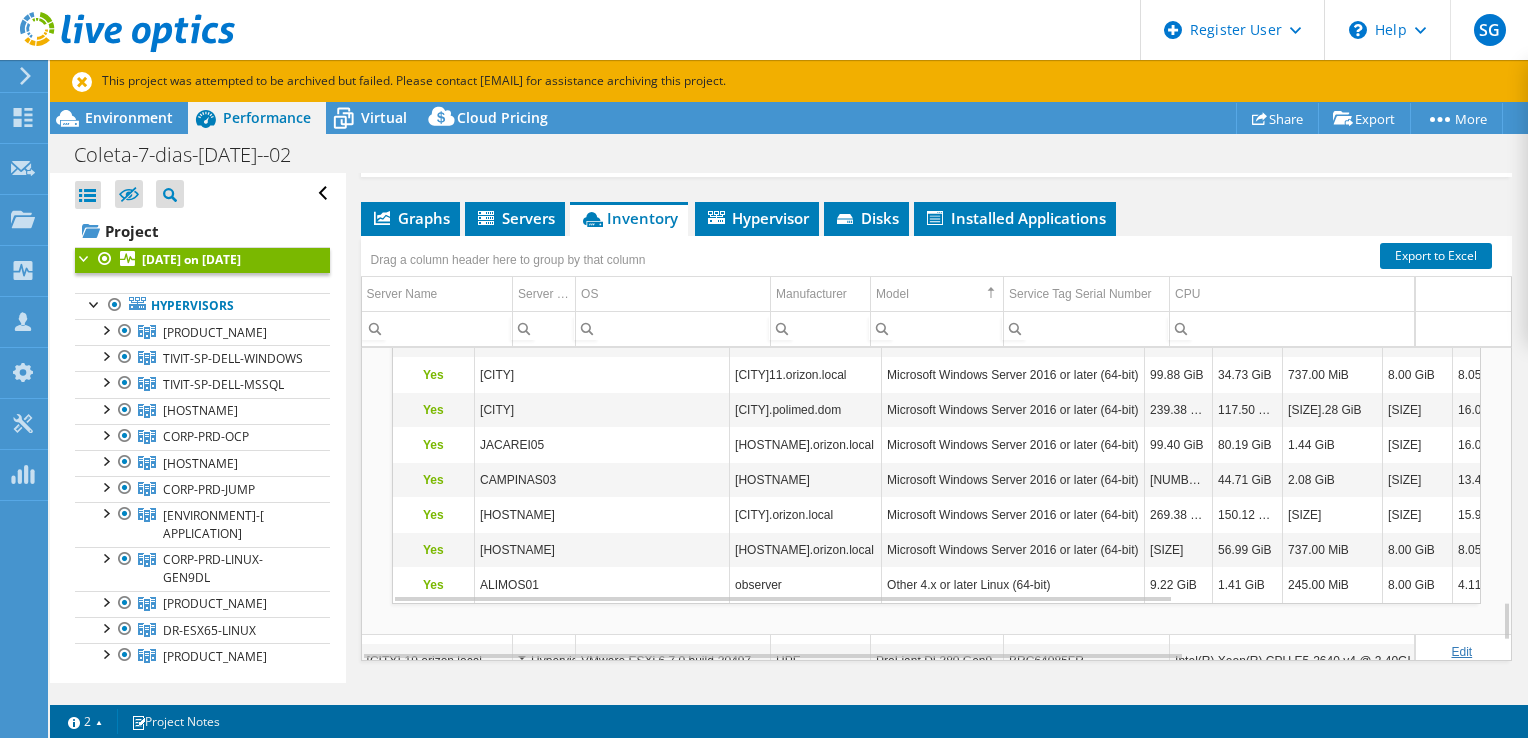 scroll, scrollTop: 2183, scrollLeft: 0, axis: vertical 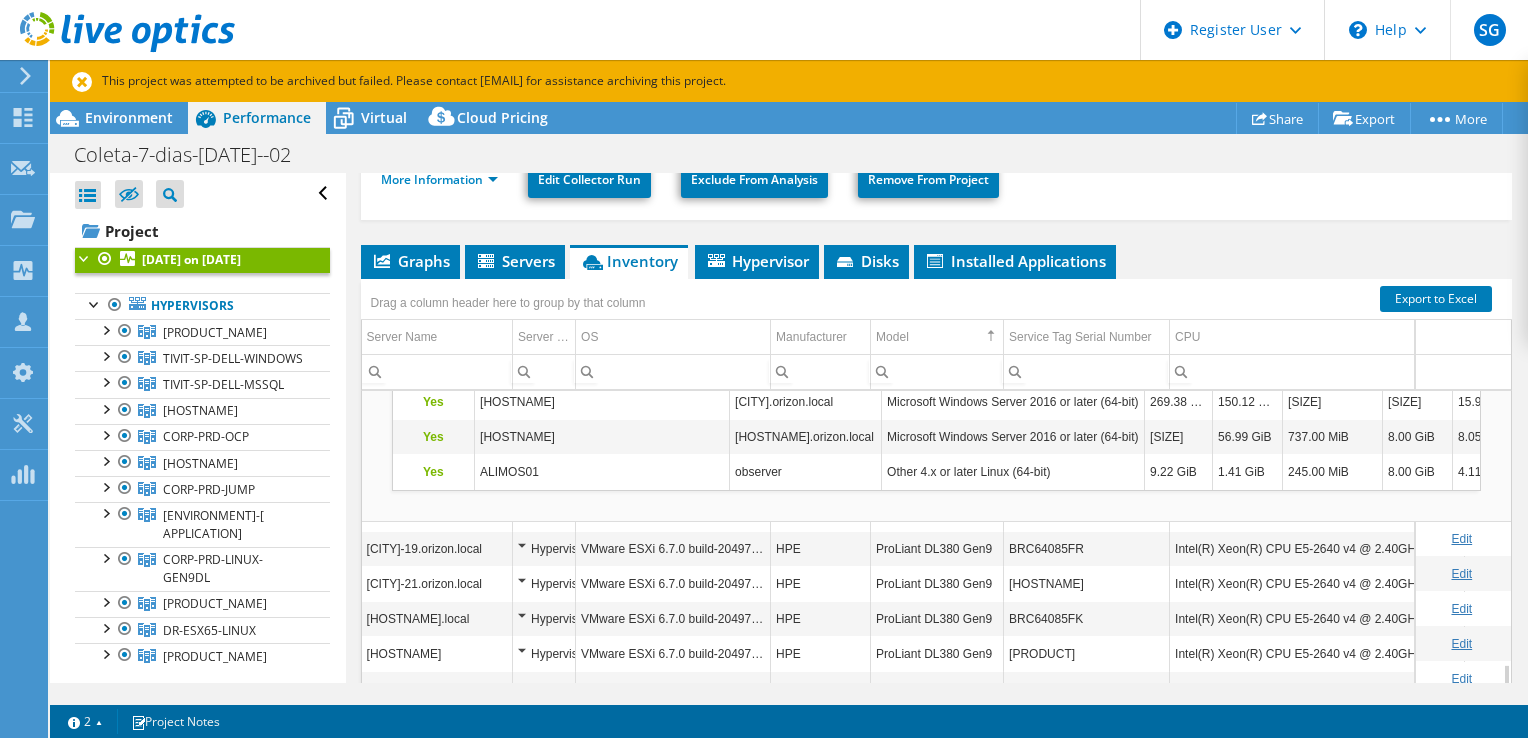 click on "[CITY]-19.orizon.local" at bounding box center [437, 549] 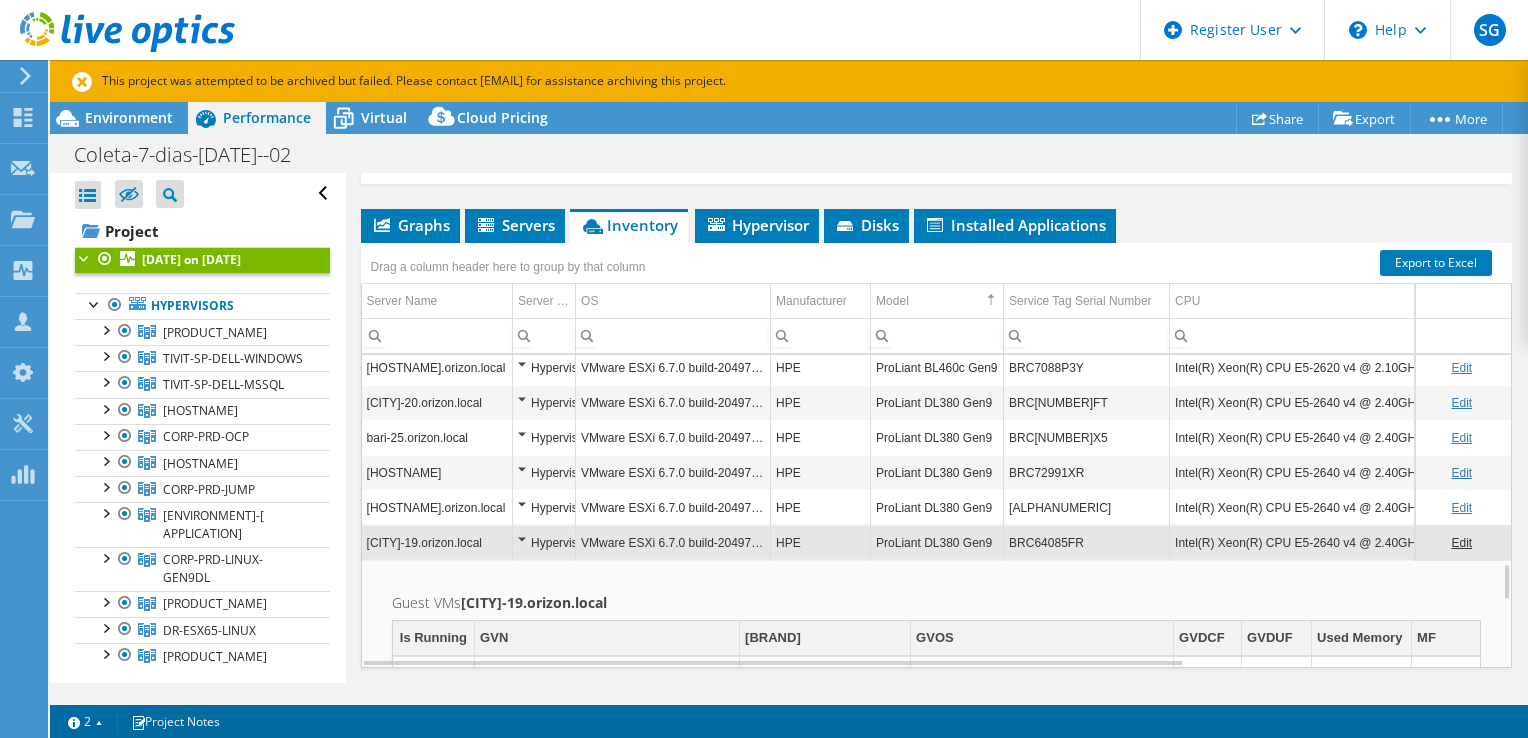 click on "[HOSTNAME].orizon.local" at bounding box center [437, 507] 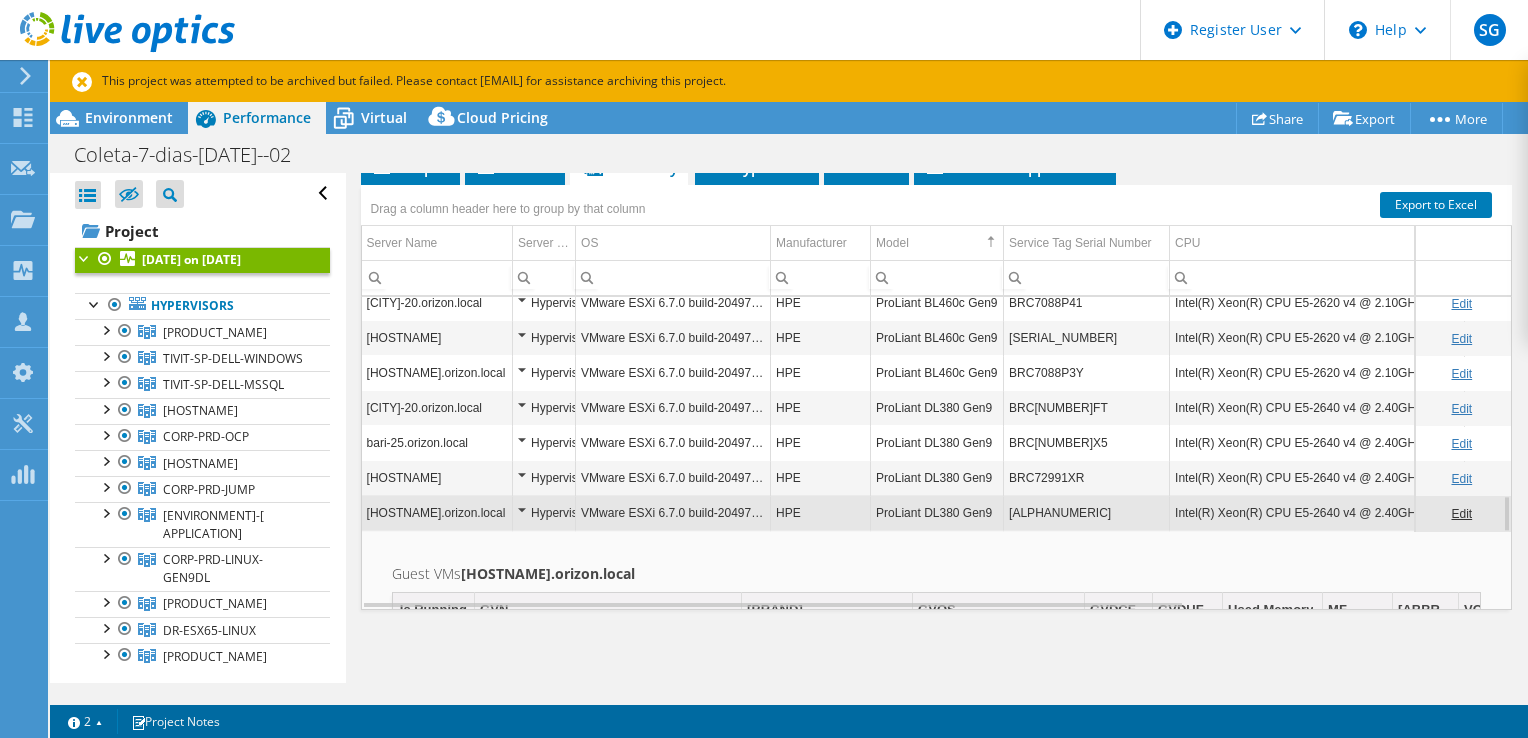 click on "[HOSTNAME].orizon.local" at bounding box center (437, 512) 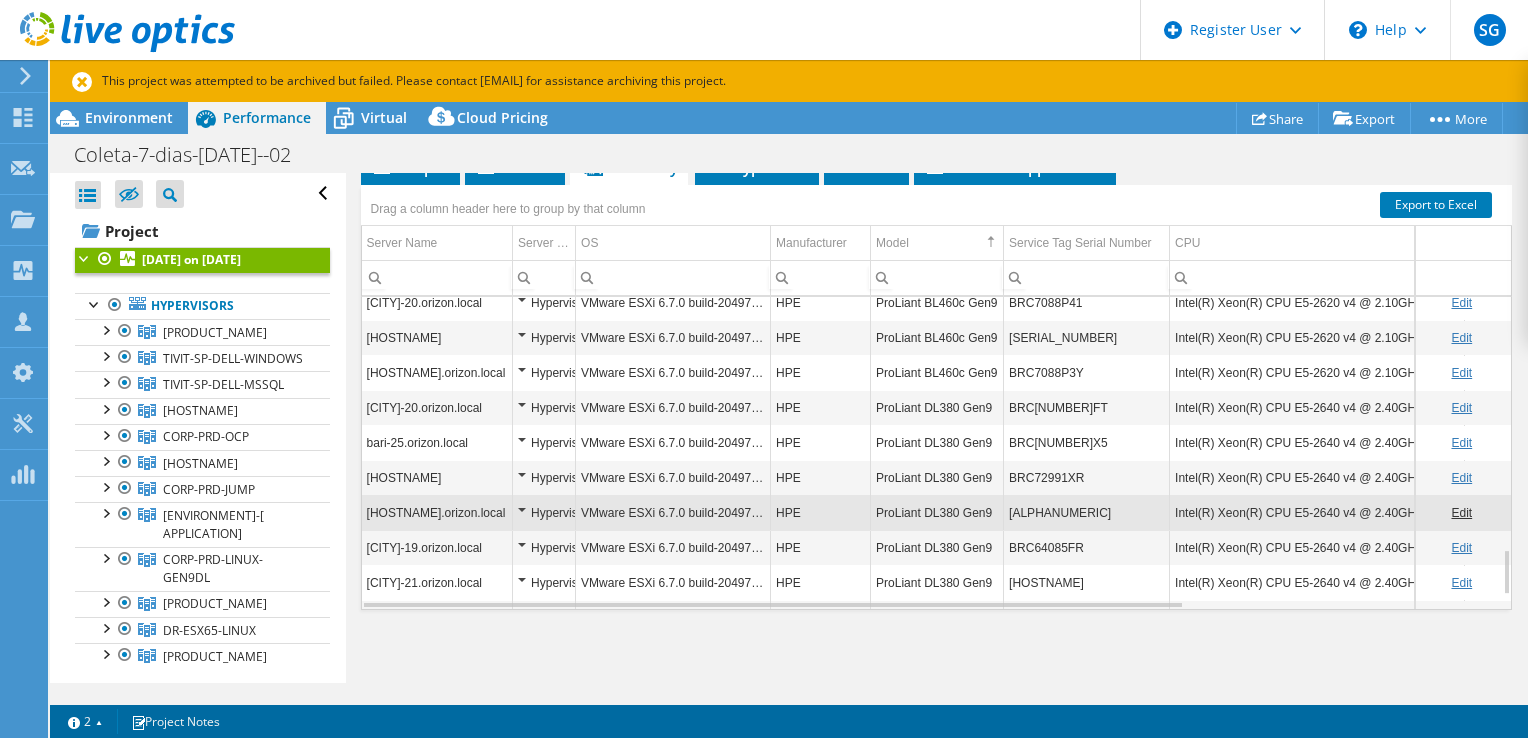 click on "[HOSTNAME]" at bounding box center [437, 477] 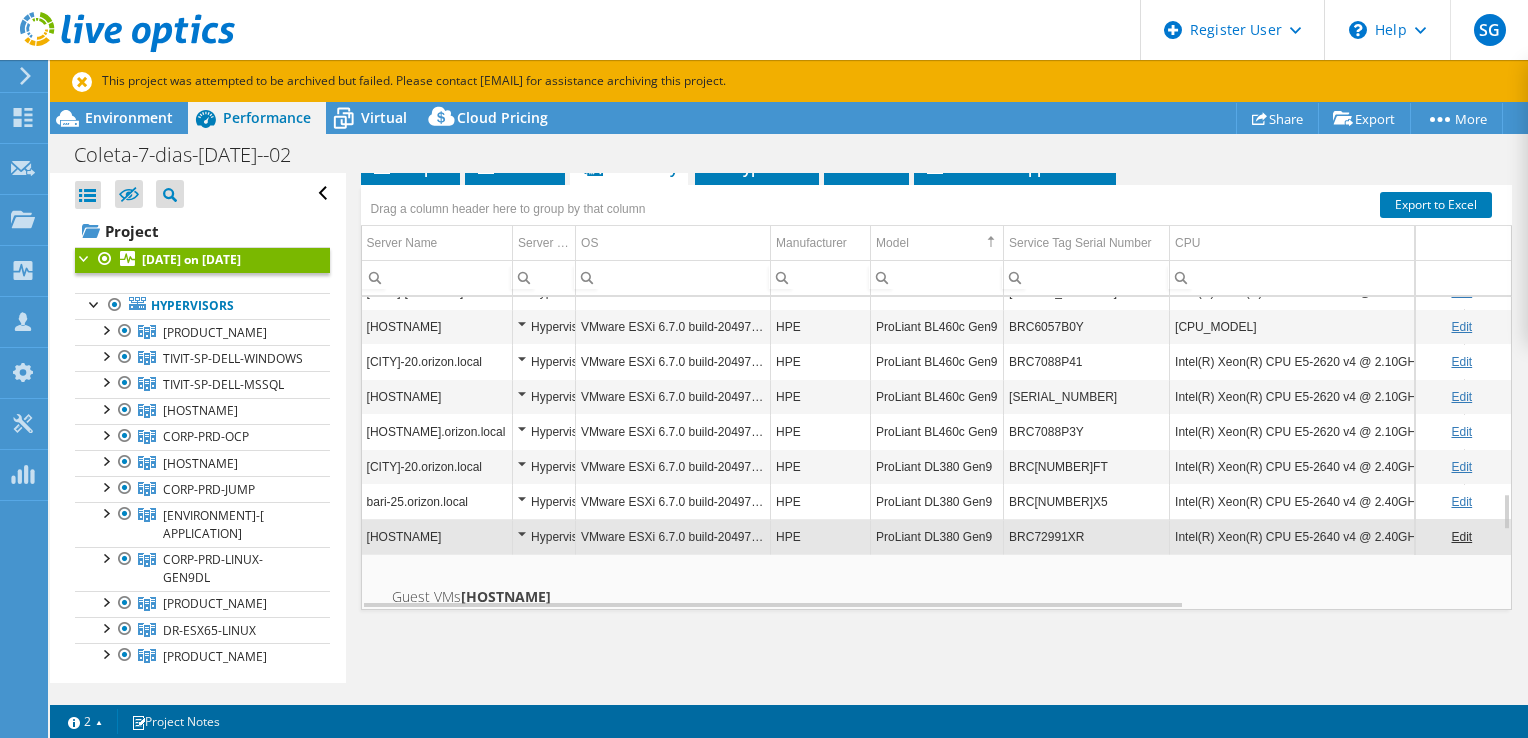 click on "bari-25.orizon.local" at bounding box center [437, 501] 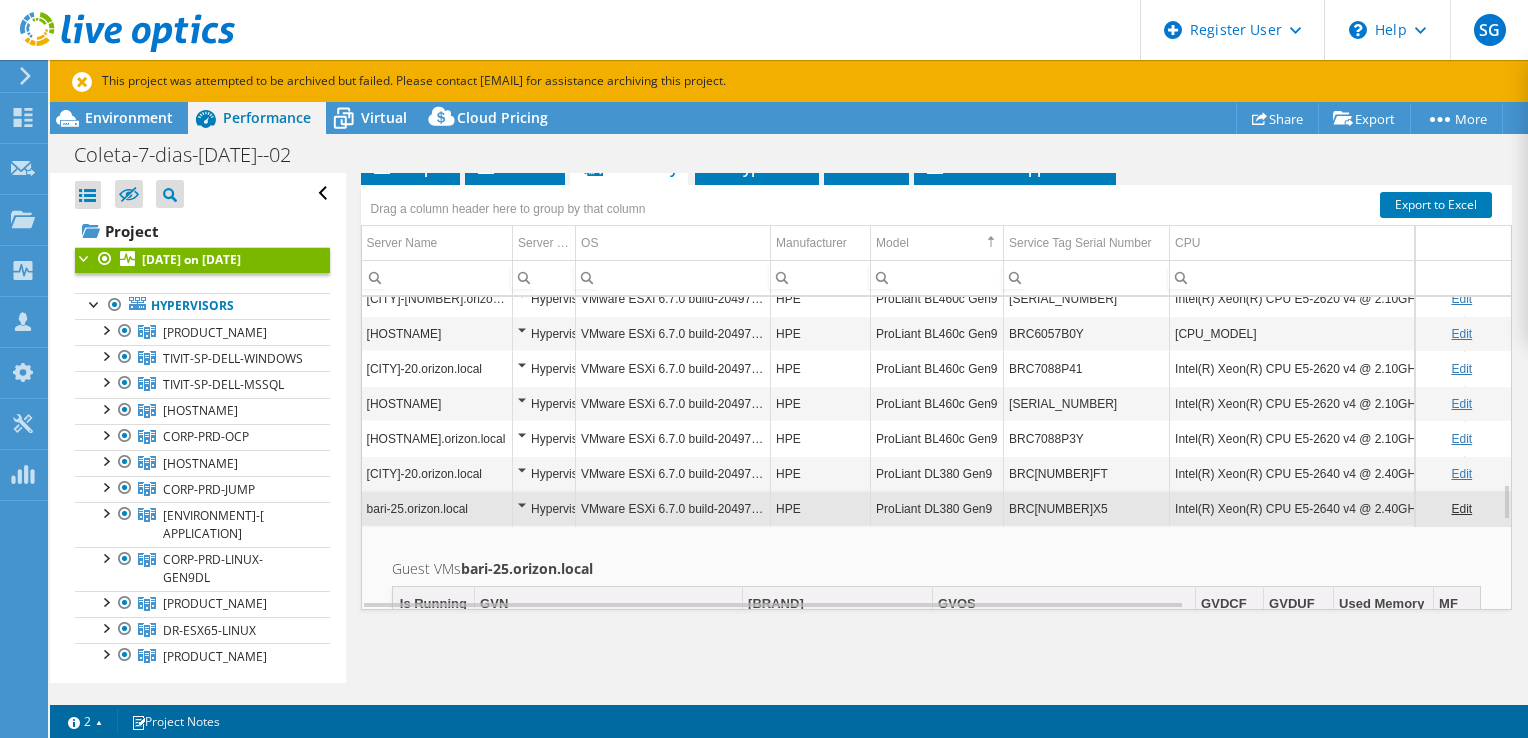 click on "[CITY]-20.orizon.local" at bounding box center (437, 473) 